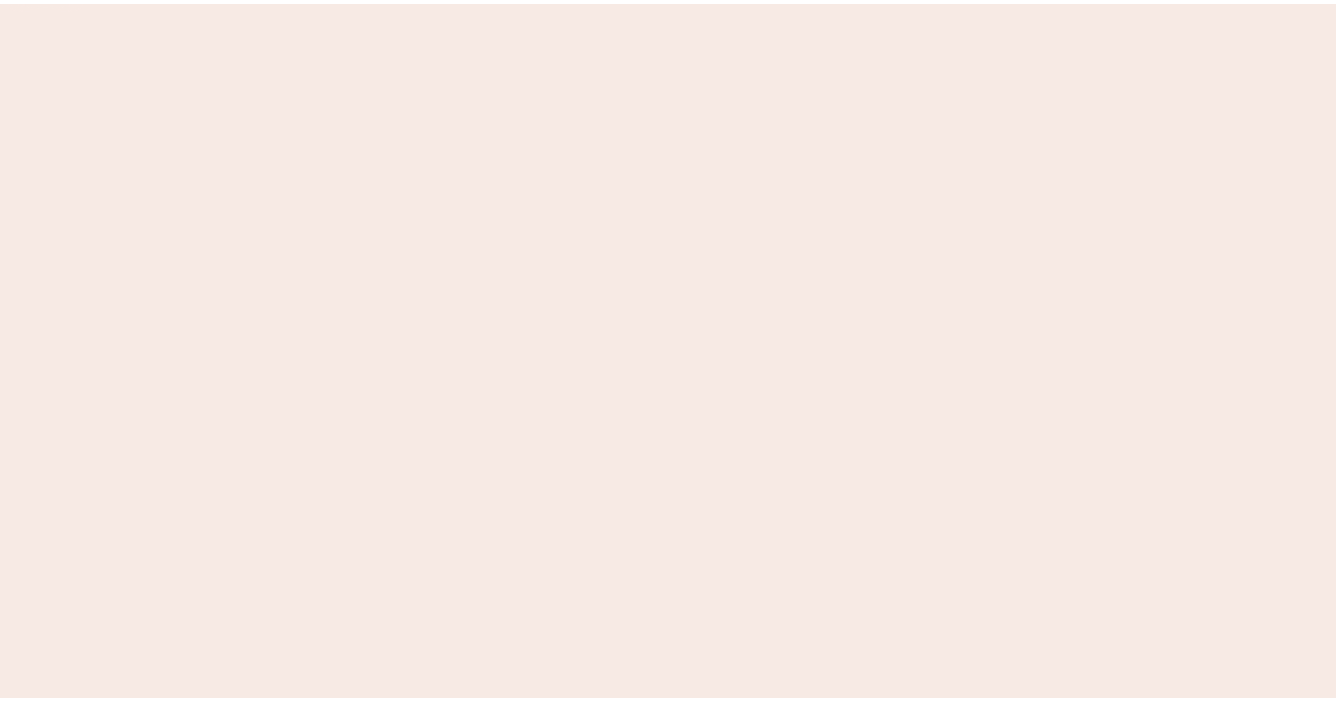 scroll, scrollTop: 0, scrollLeft: 0, axis: both 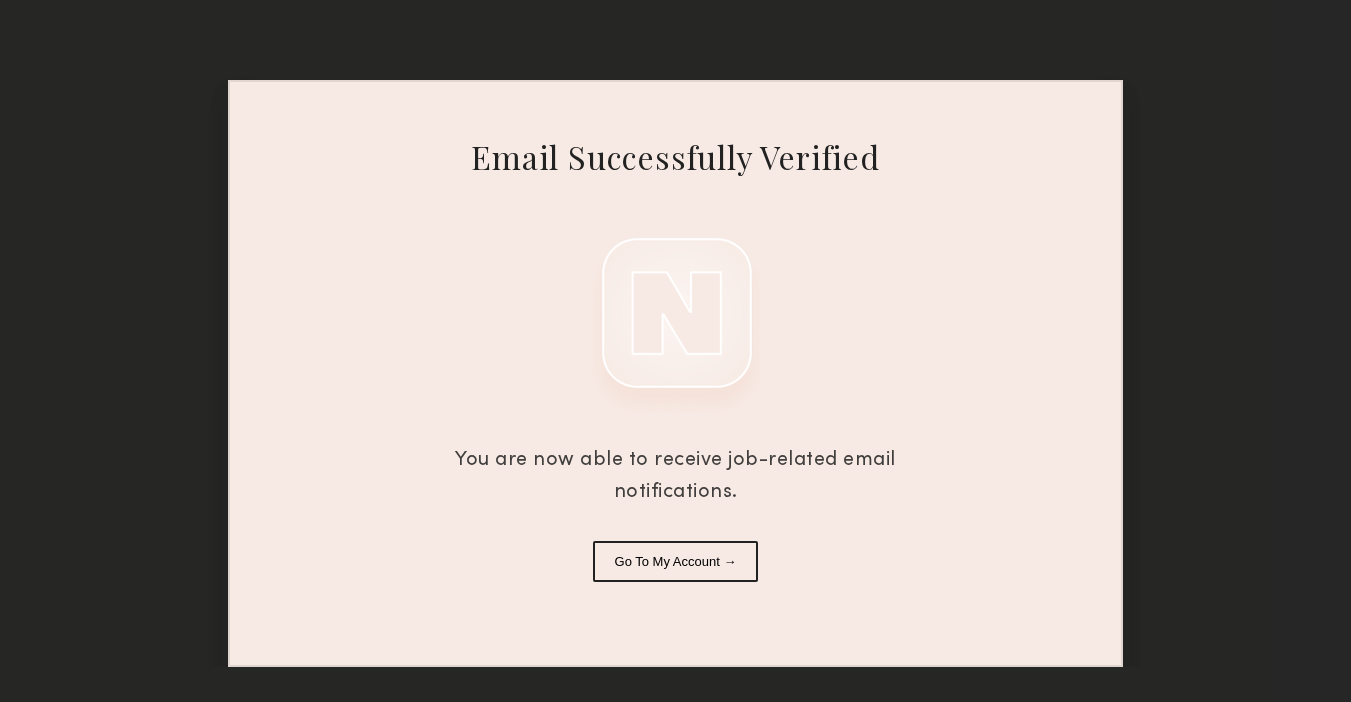 click on "Go To My Account →" at bounding box center [676, 561] 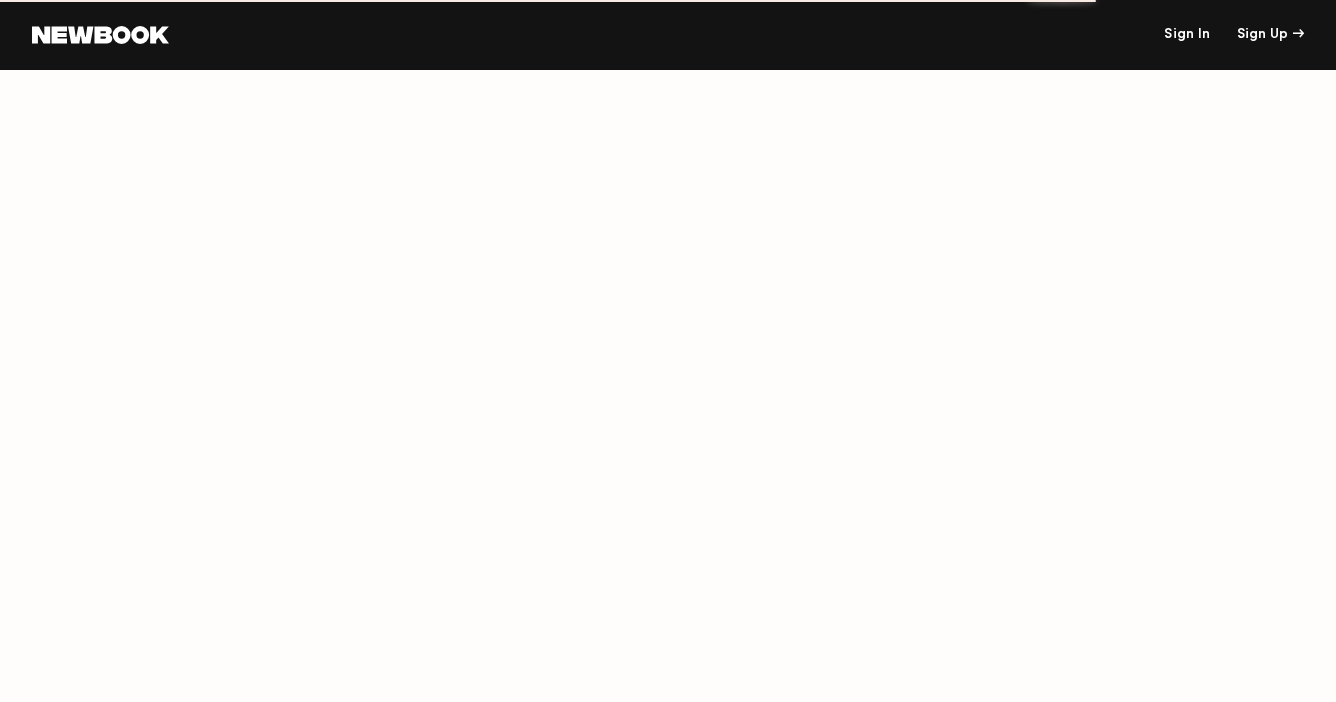 scroll, scrollTop: 0, scrollLeft: 0, axis: both 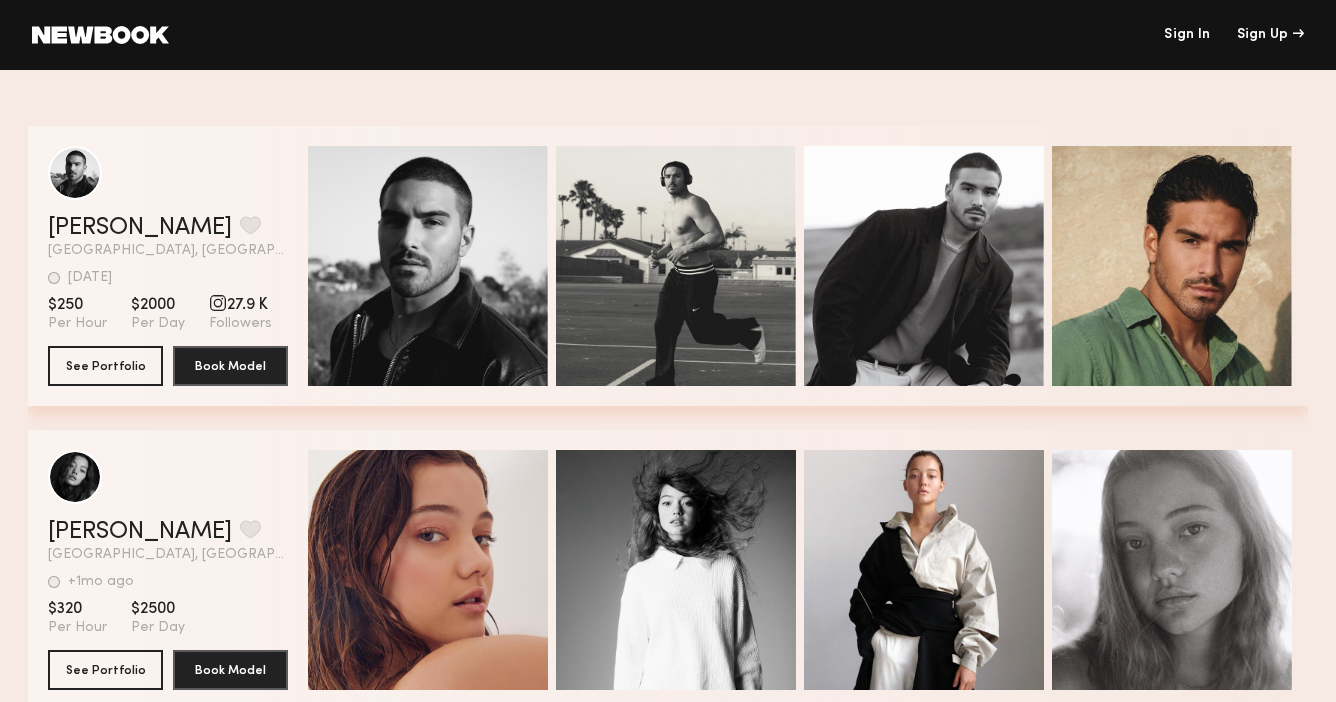 click on "Sign In Sign Up" 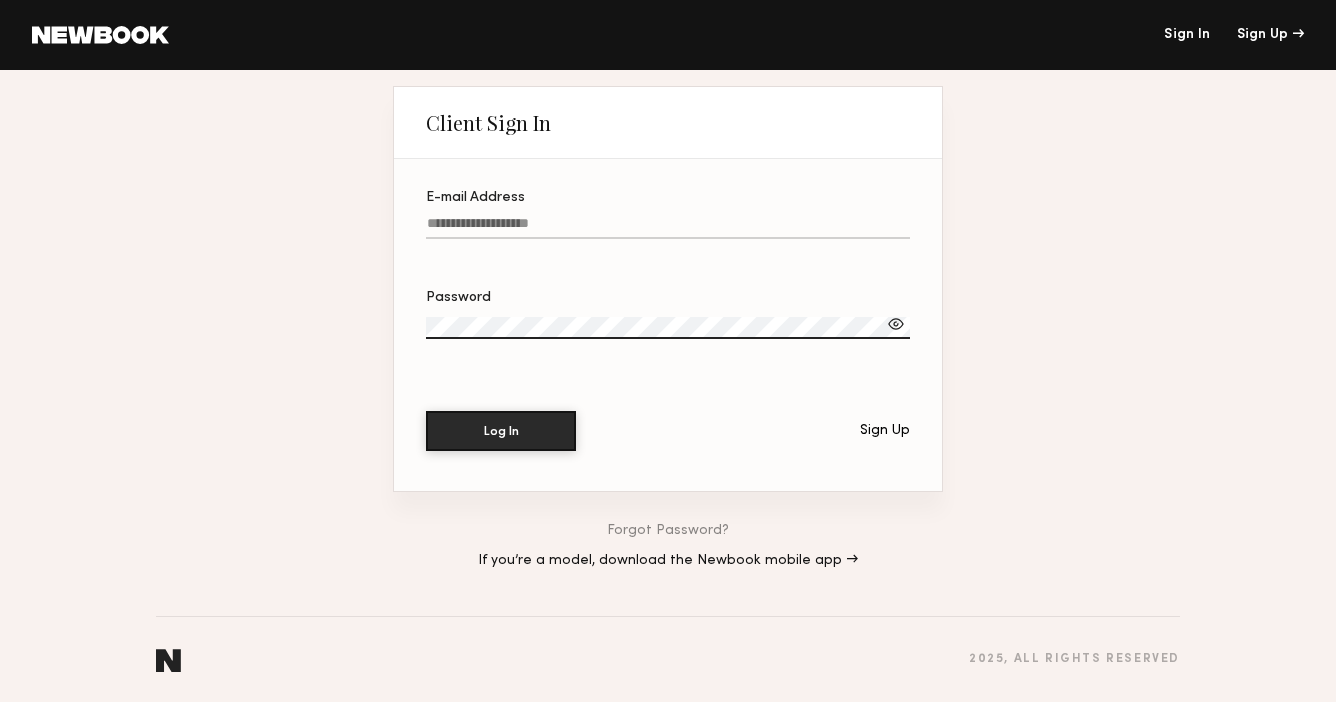 click on "E-mail Address" 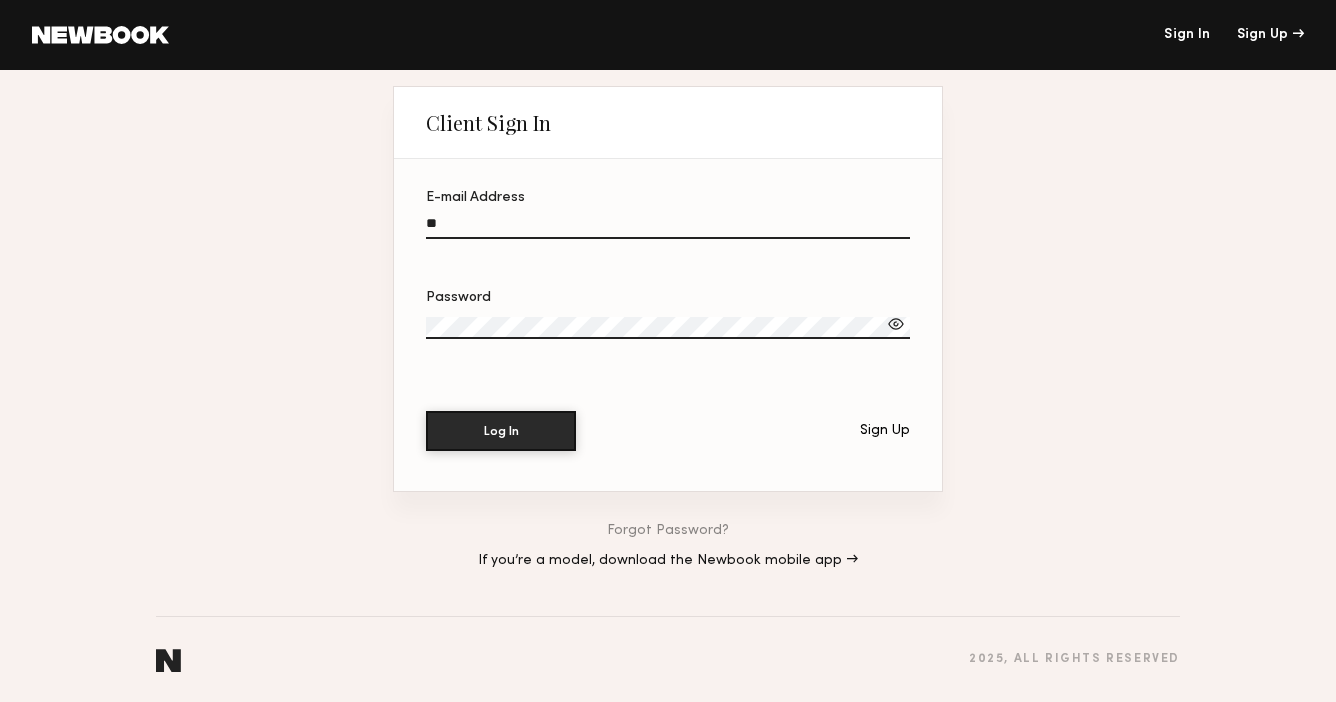 type on "*" 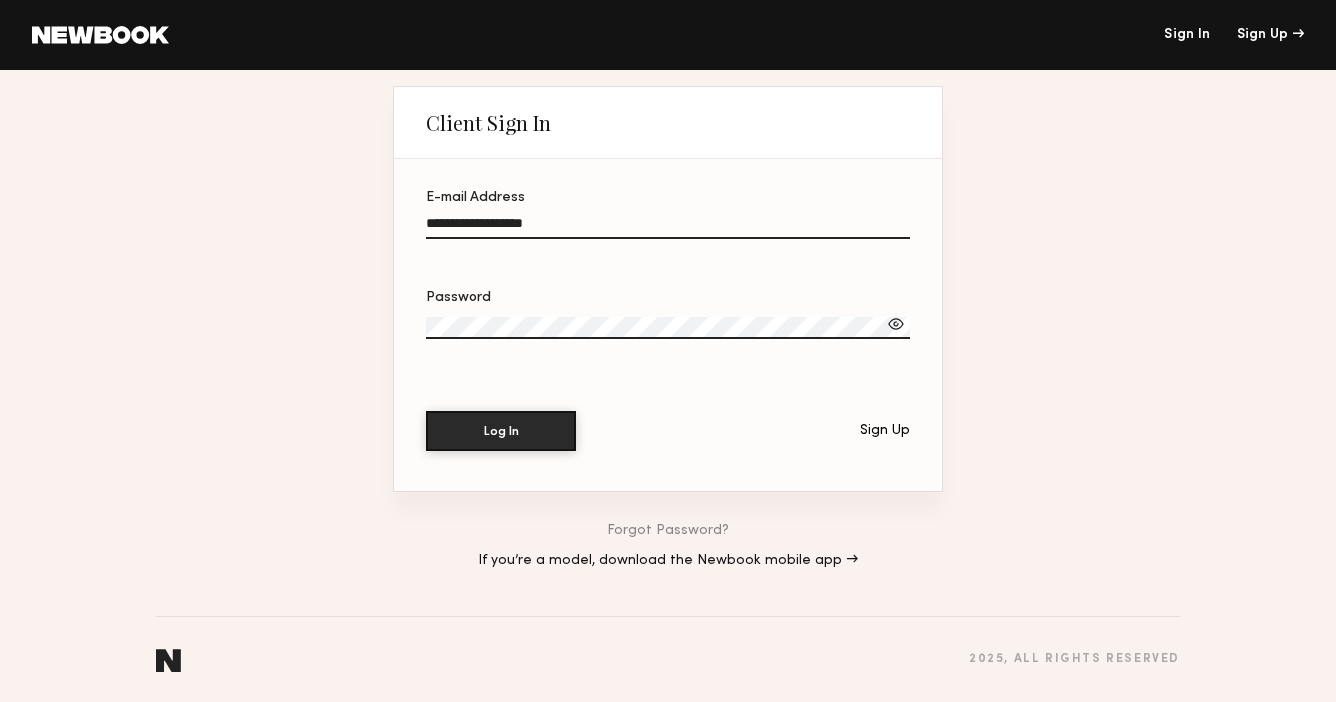 type on "**********" 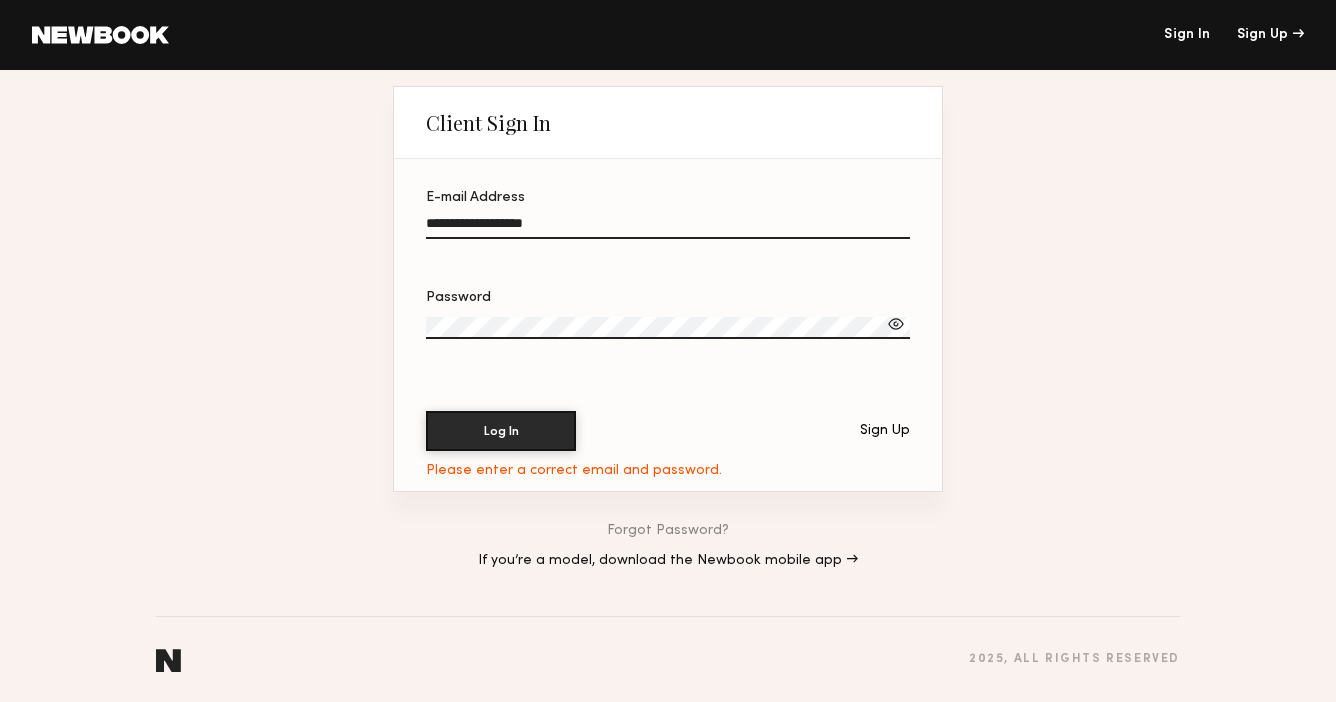 click 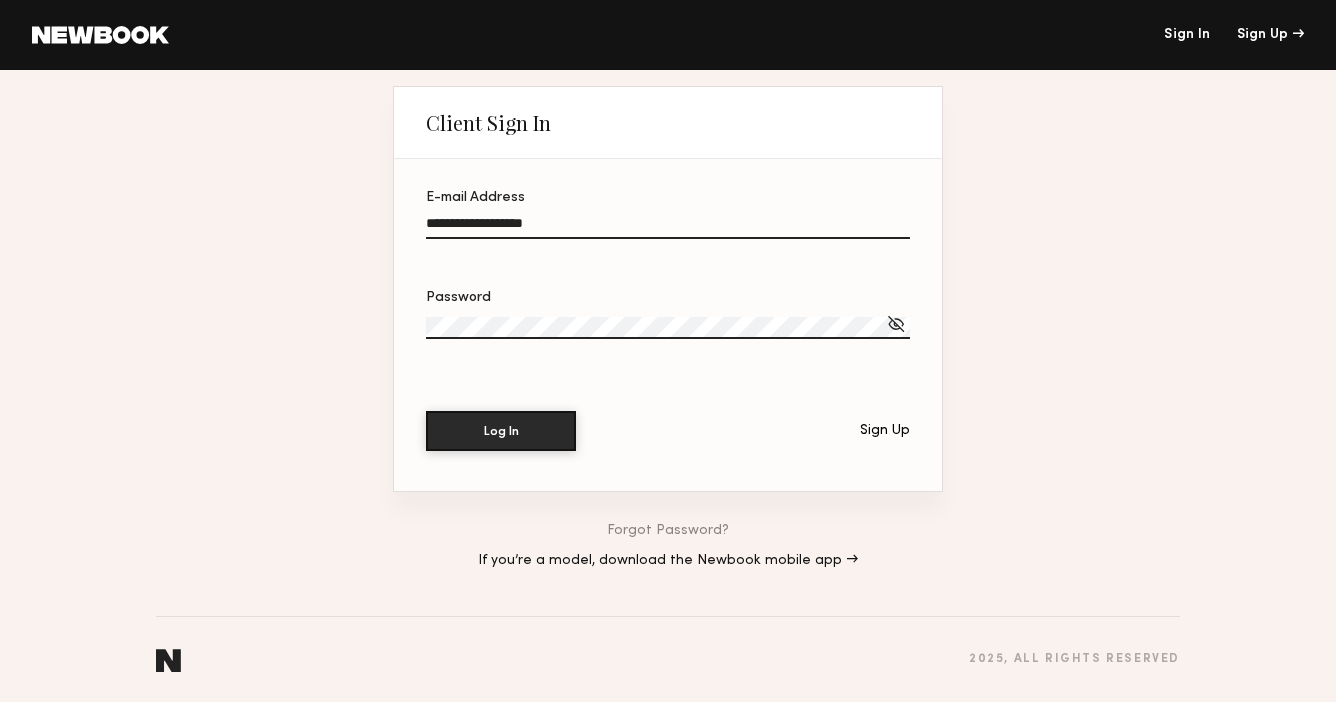 click on "Log In" 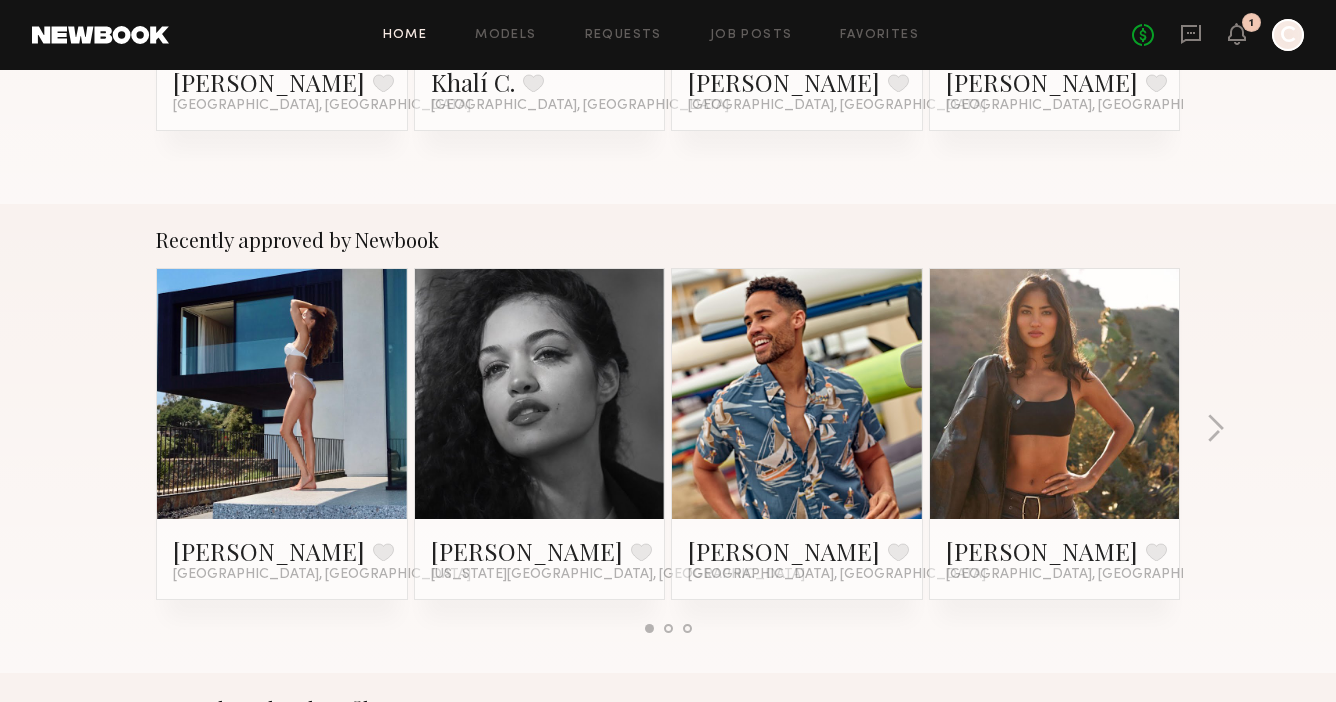 scroll, scrollTop: 655, scrollLeft: 0, axis: vertical 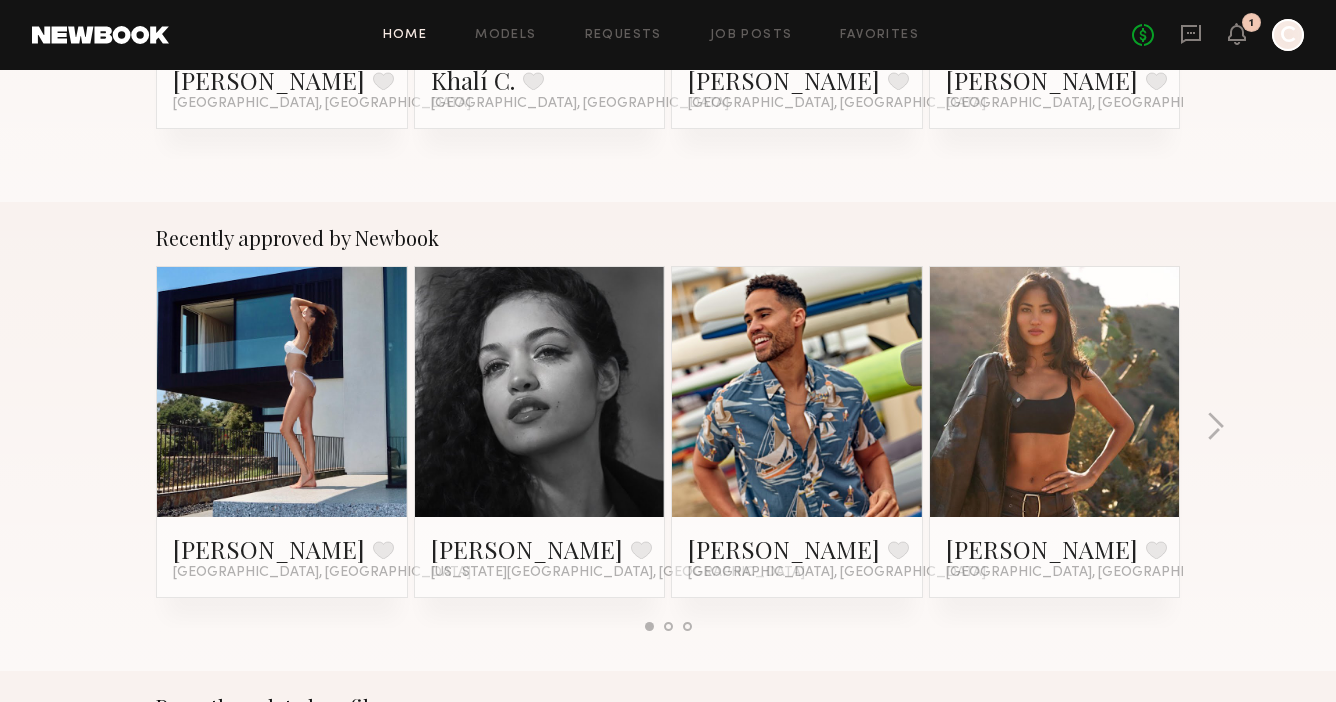 click on "Recently approved by Newbook Nikola S. Favorite Los Angeles, CA Aria C. Favorite New York City, NY Edgar P. Favorite Dallas, TX Kiersten M. Favorite Los Angeles, CA" 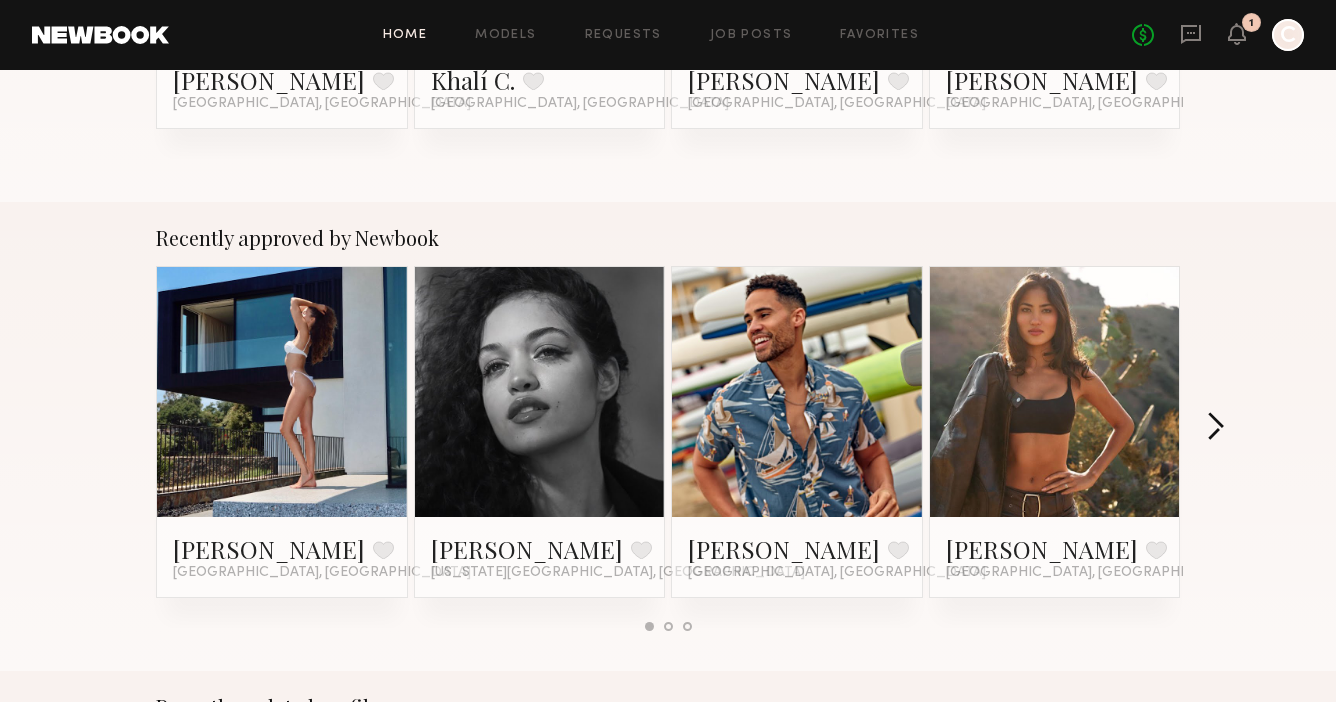 click 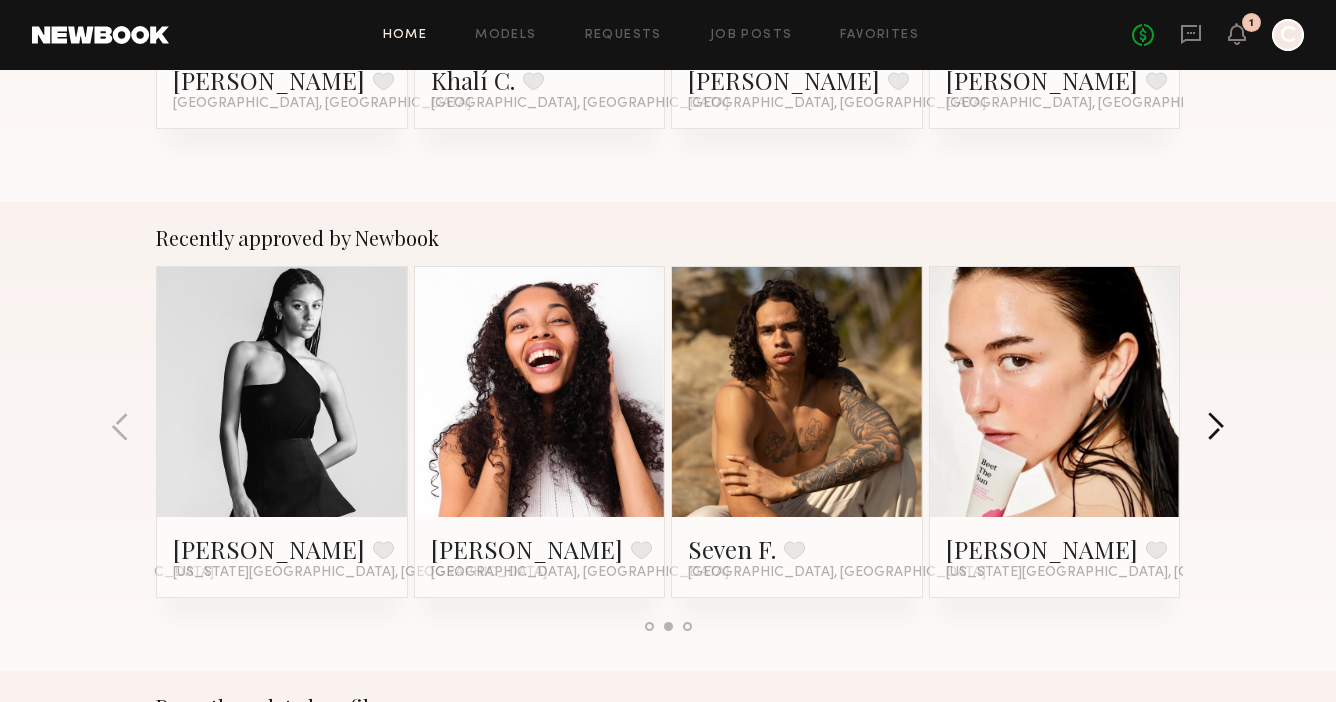 click 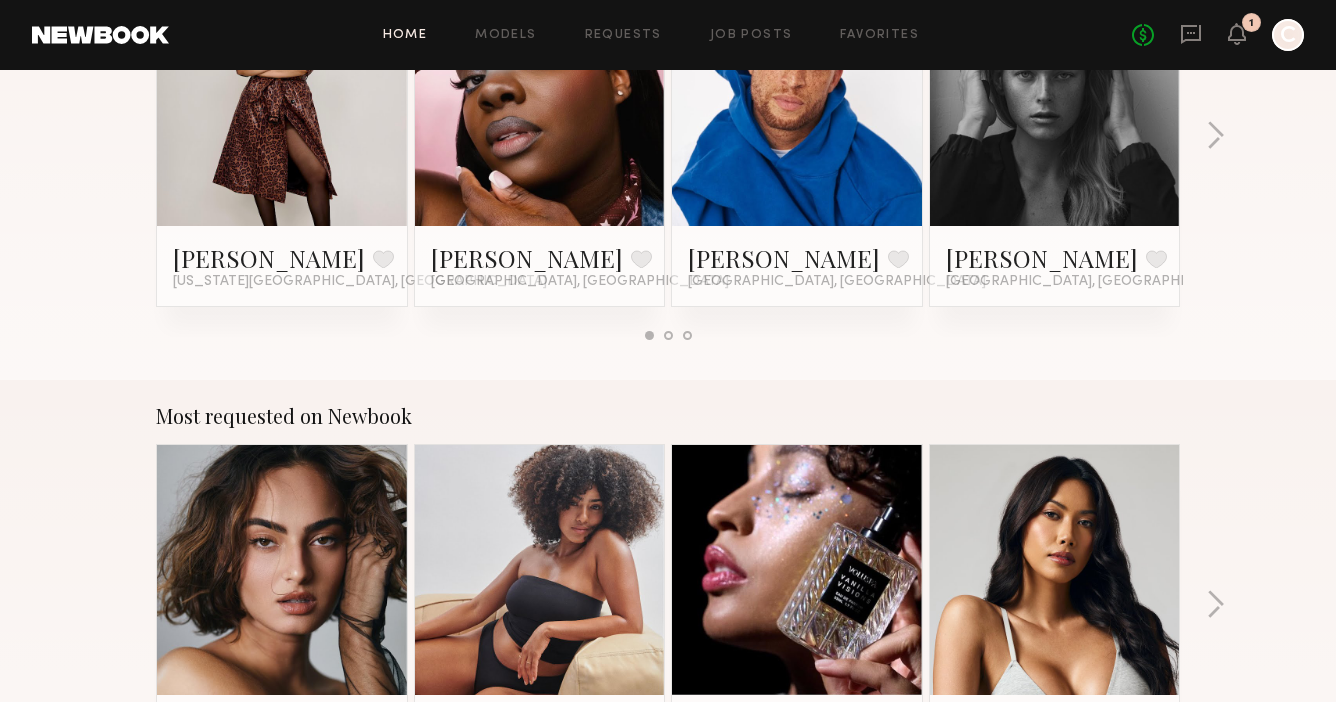 scroll, scrollTop: 1626, scrollLeft: 0, axis: vertical 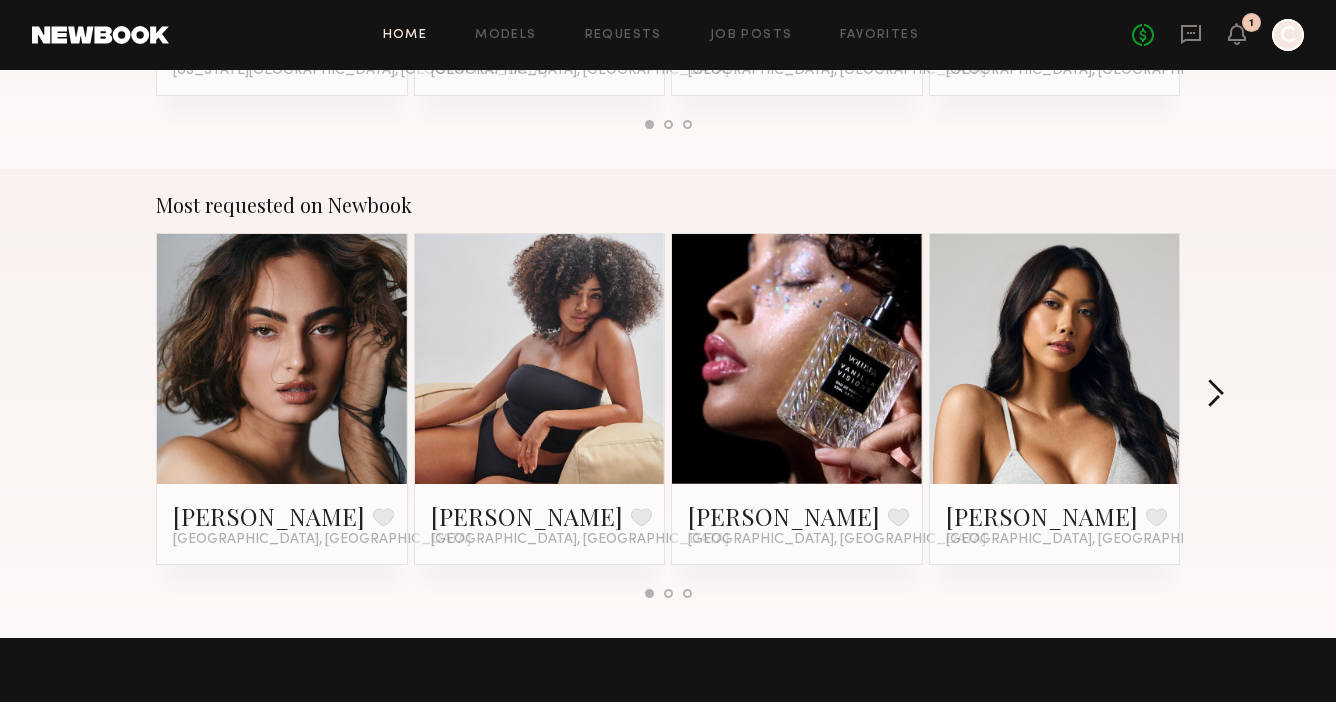 click 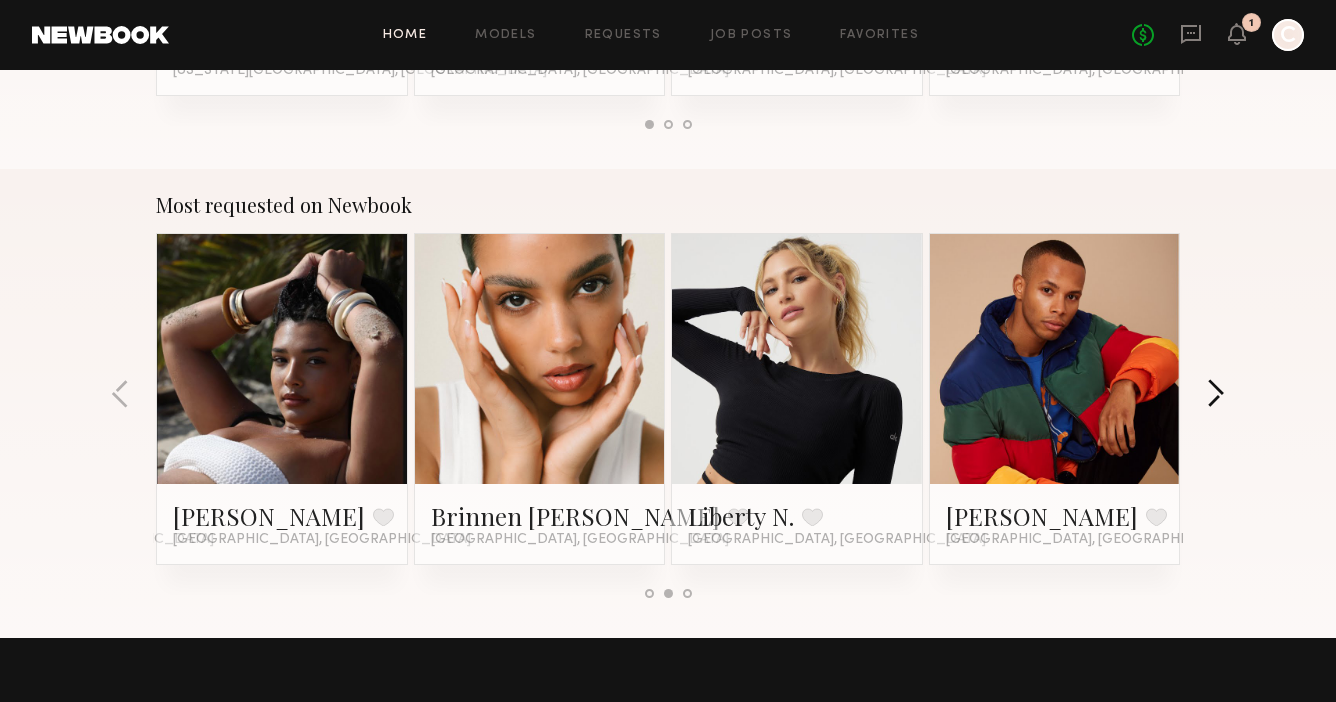 click 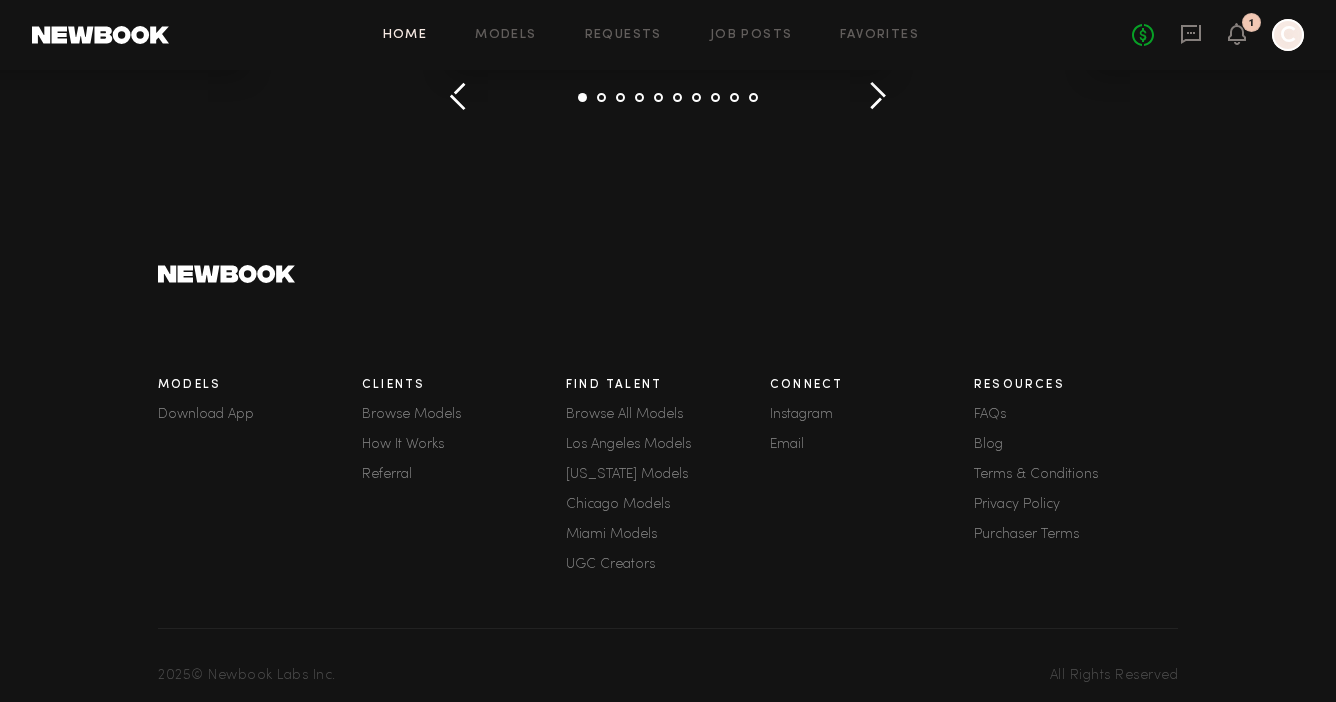 scroll, scrollTop: 2937, scrollLeft: 0, axis: vertical 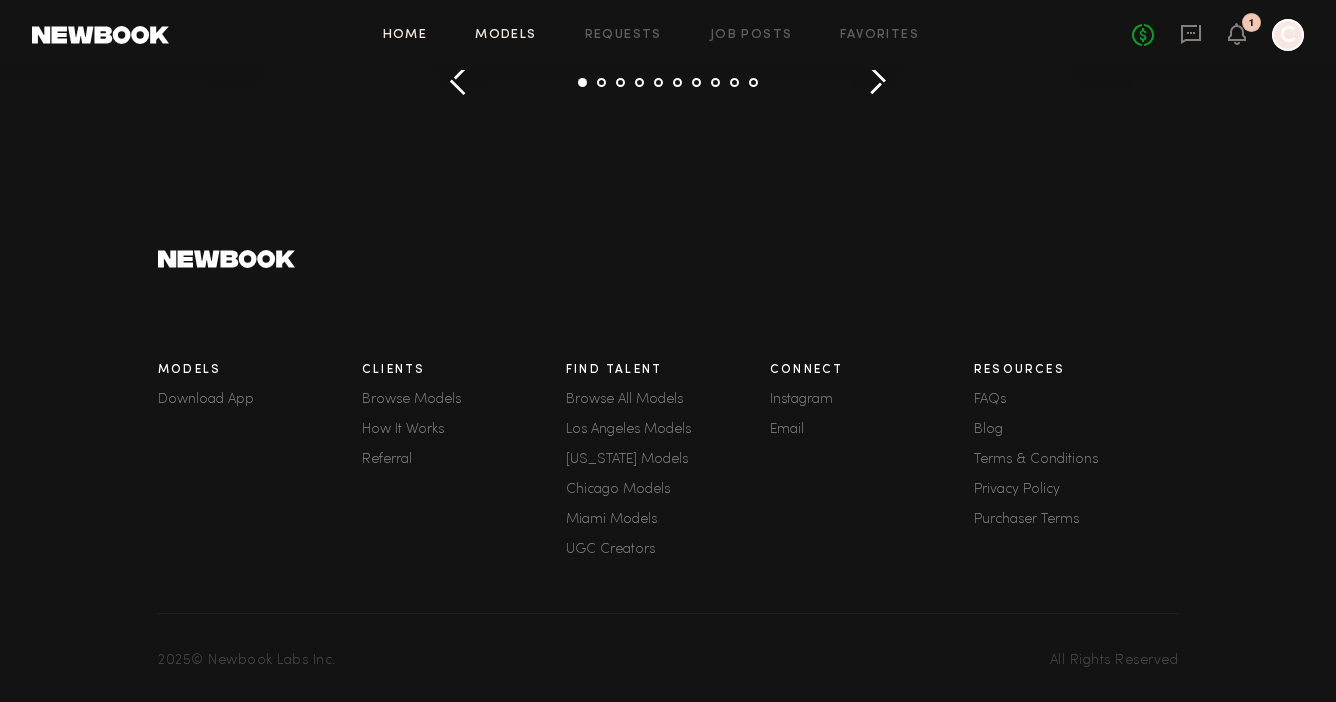 click on "Models" 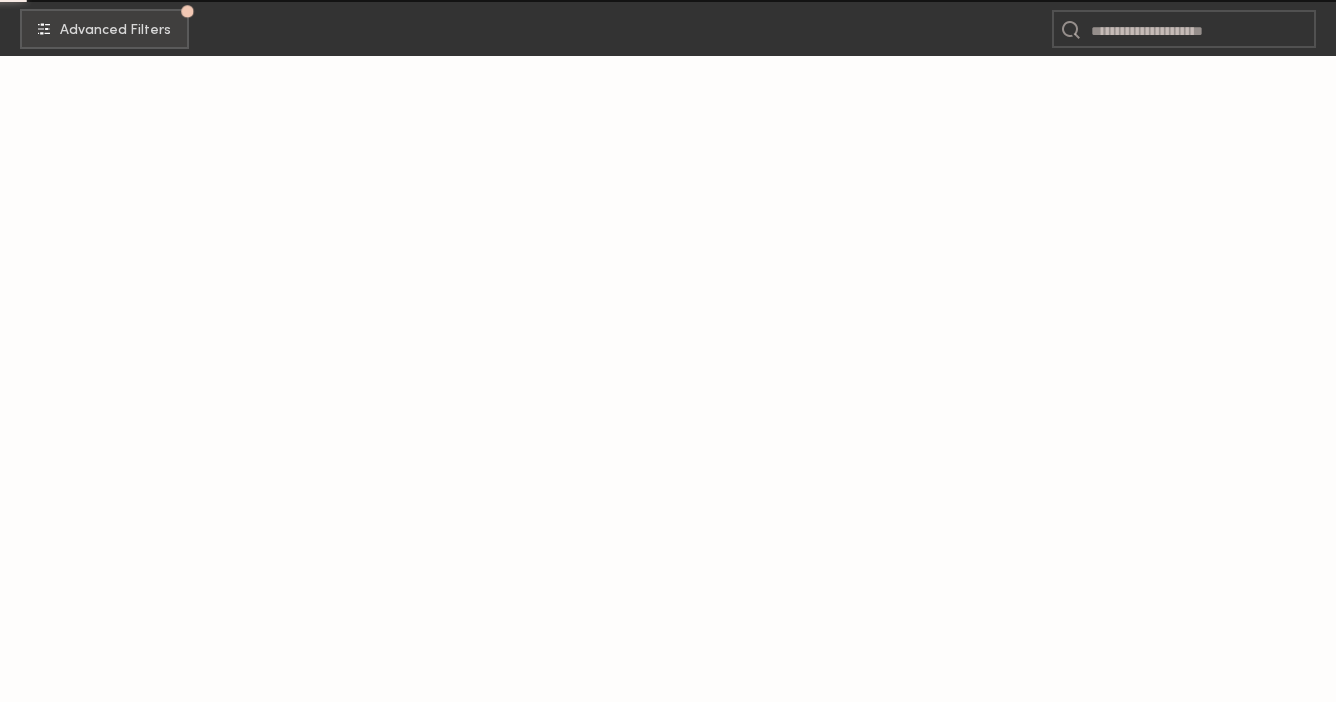 scroll, scrollTop: 0, scrollLeft: 0, axis: both 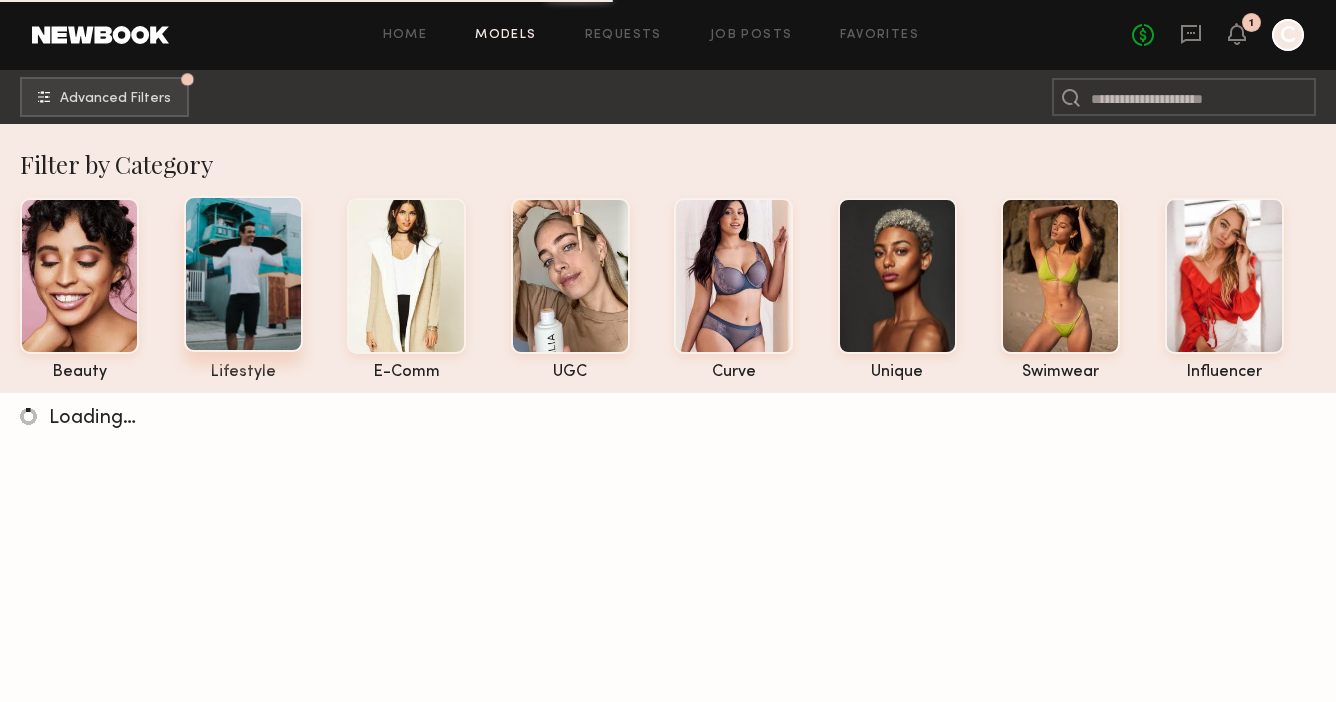 click 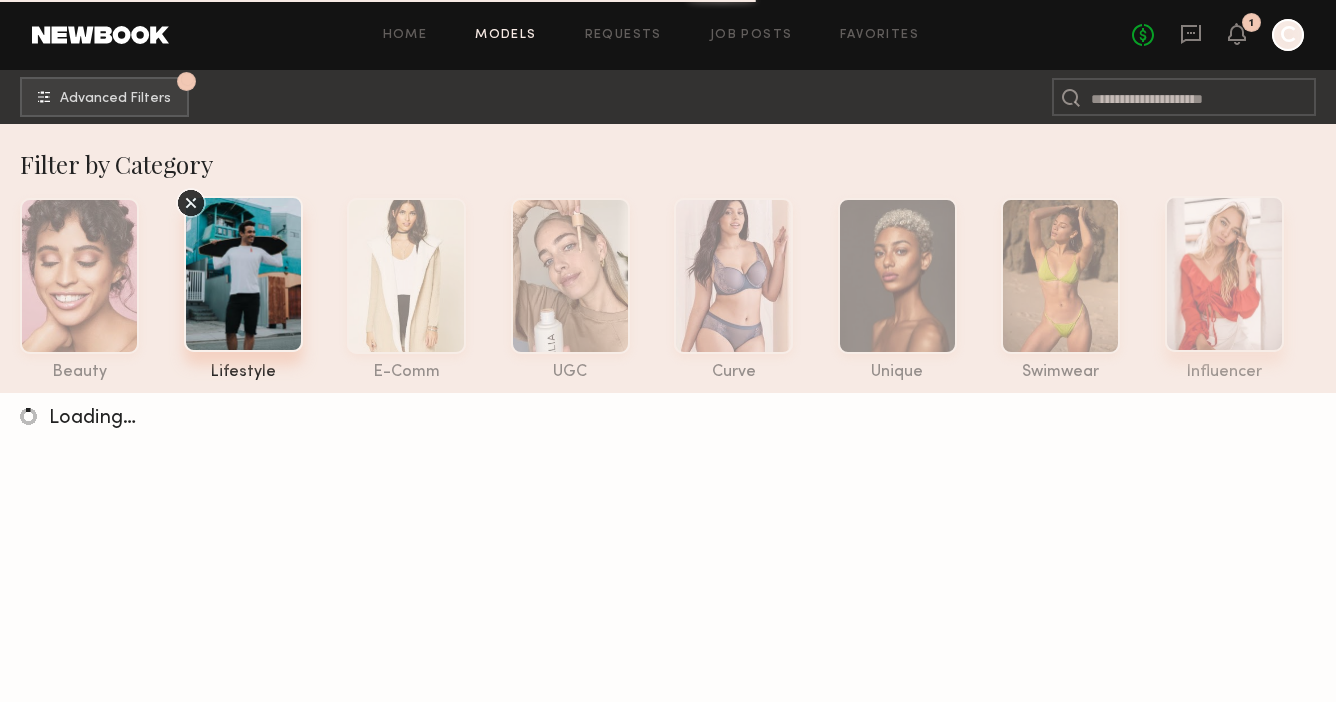 click 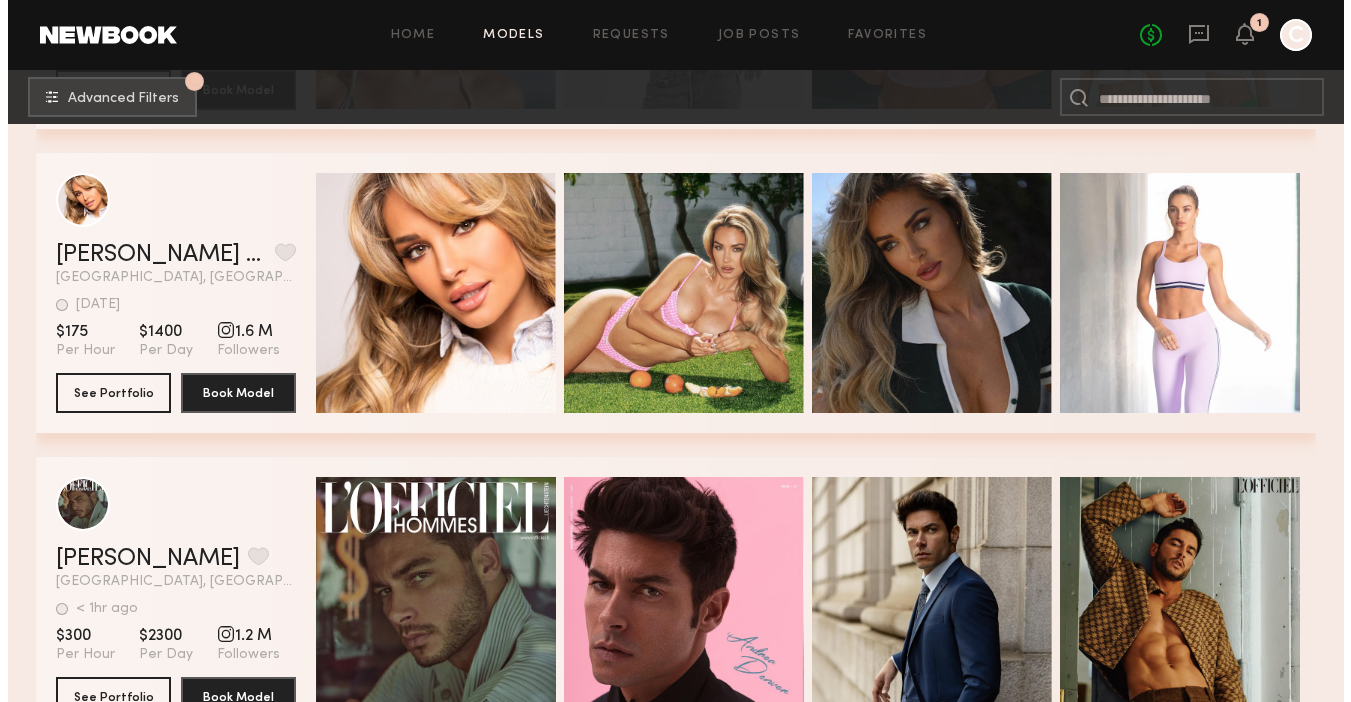 scroll, scrollTop: 703, scrollLeft: 0, axis: vertical 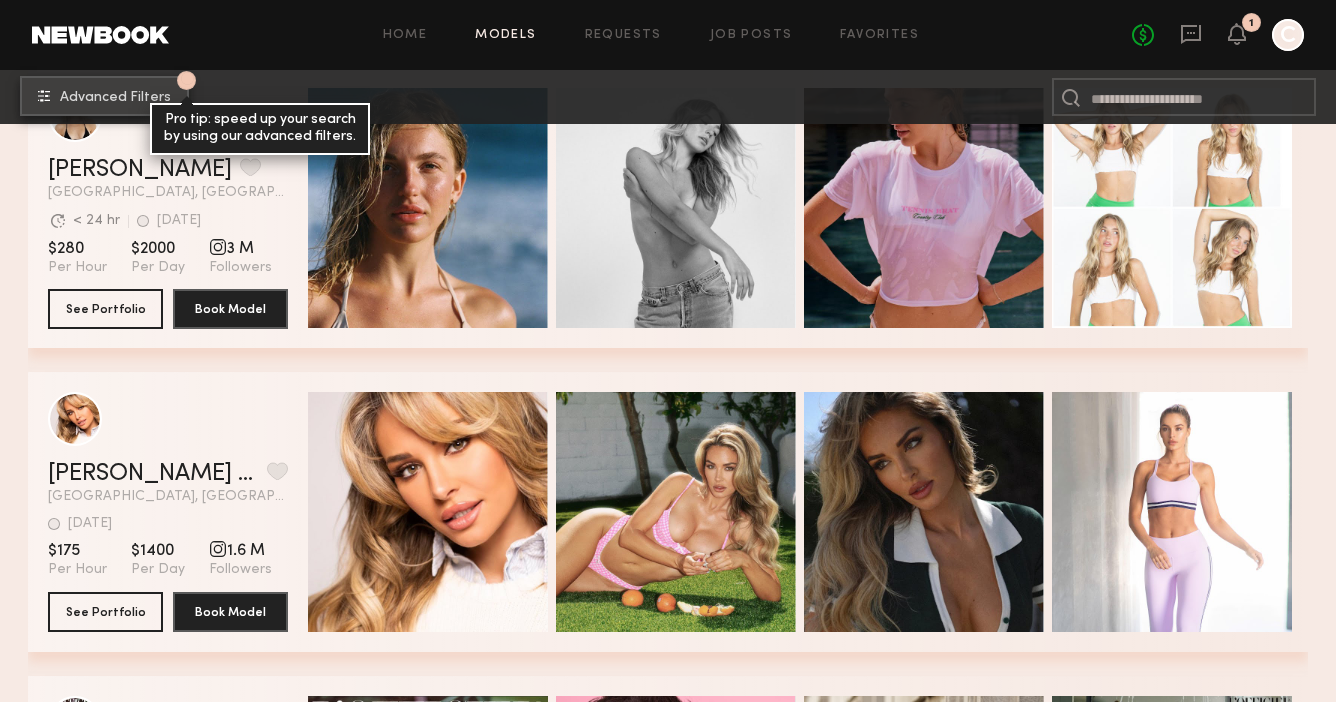 click on "1 Advanced Filters Pro tip: speed up your search by using our advanced filters." 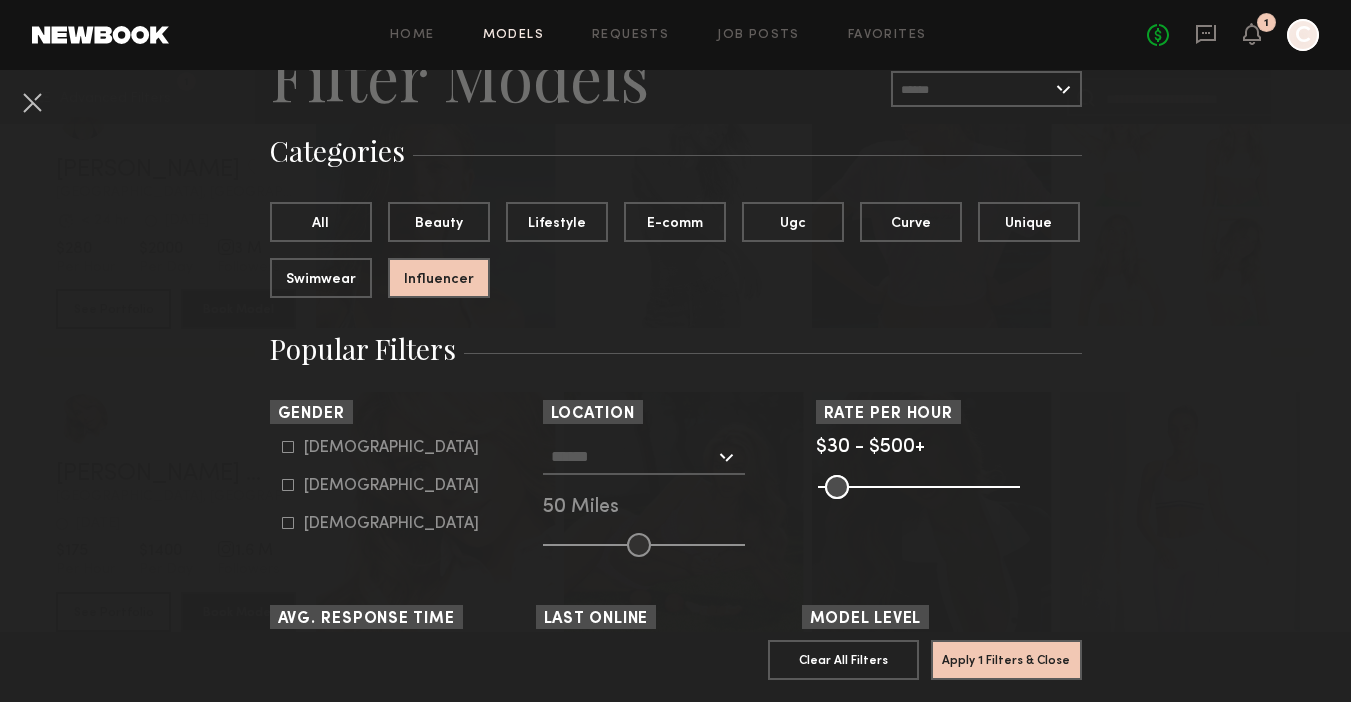 scroll, scrollTop: 108, scrollLeft: 0, axis: vertical 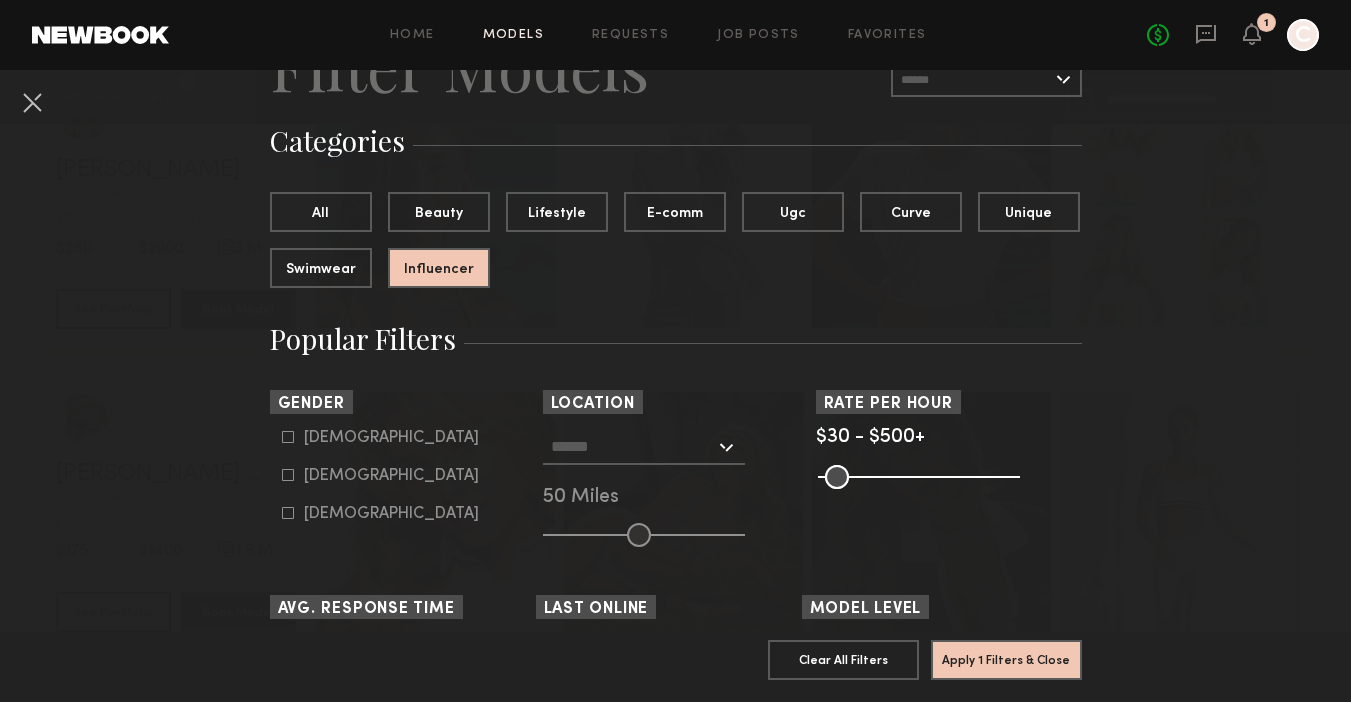 click on "Female" 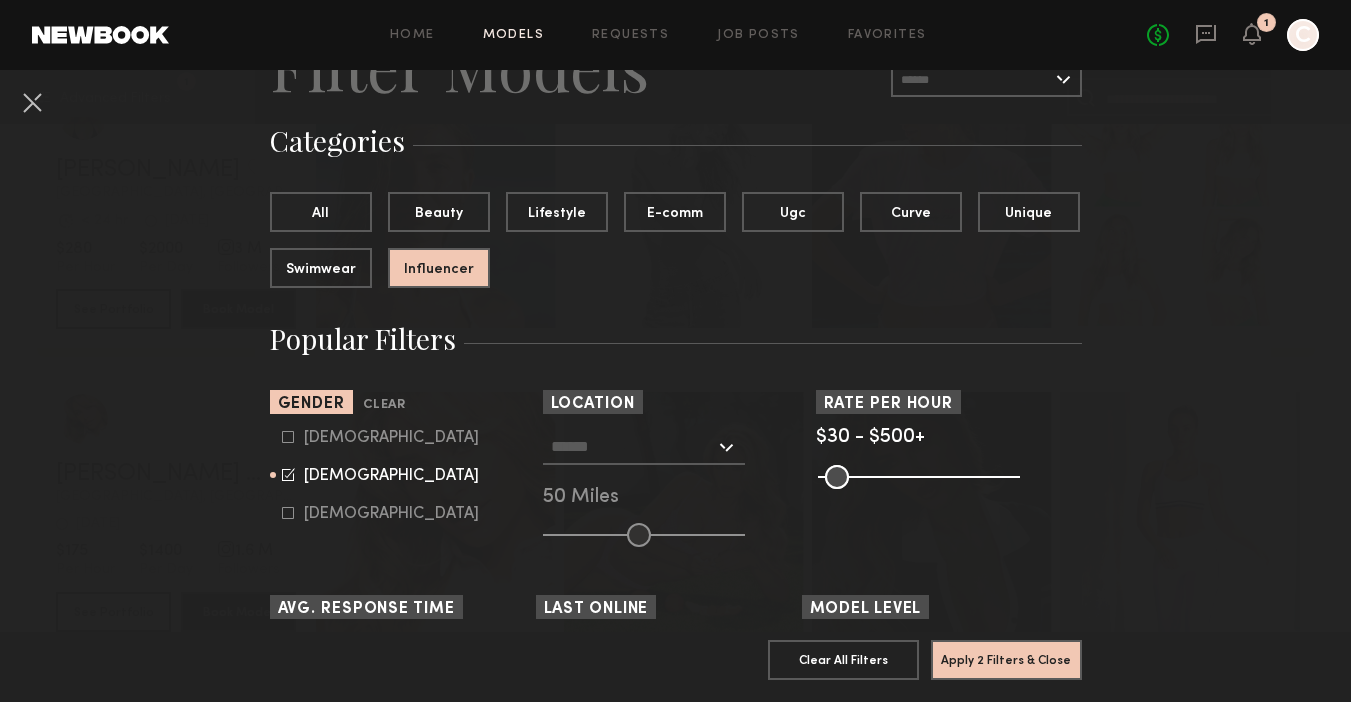 click 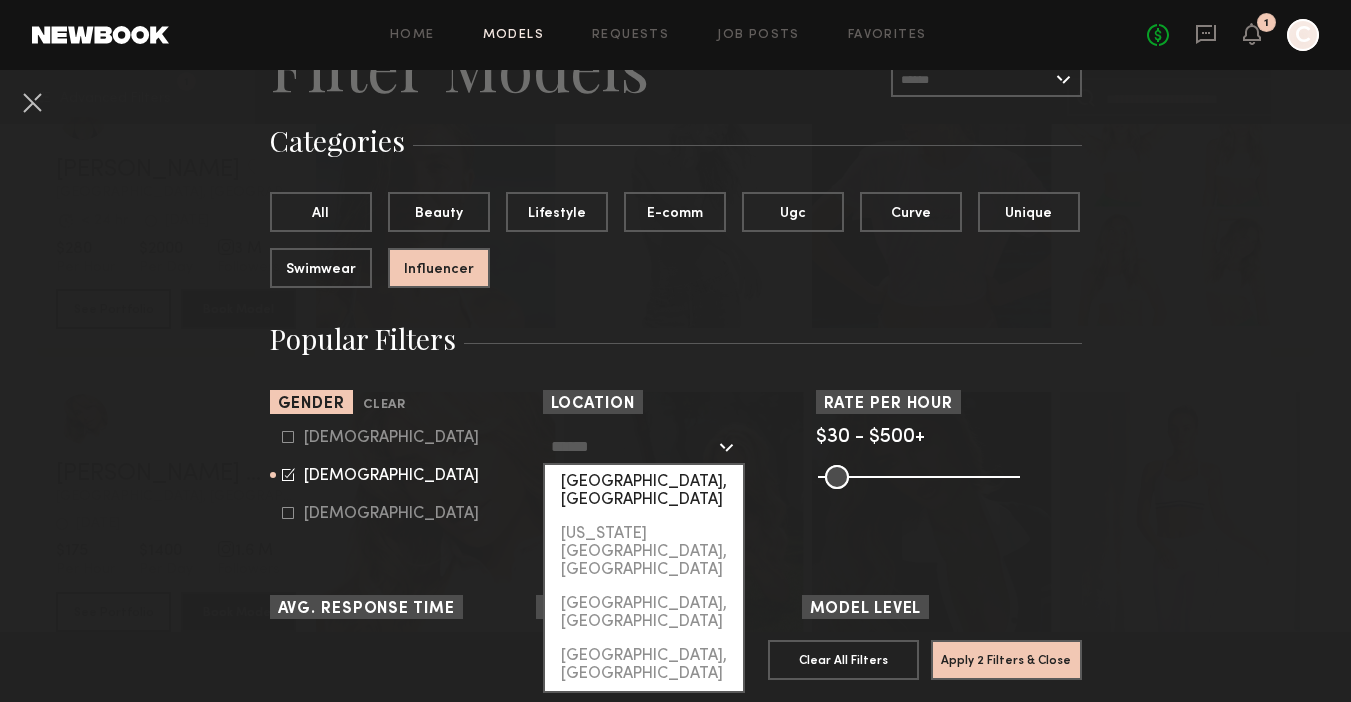 click on "[GEOGRAPHIC_DATA], [GEOGRAPHIC_DATA]" 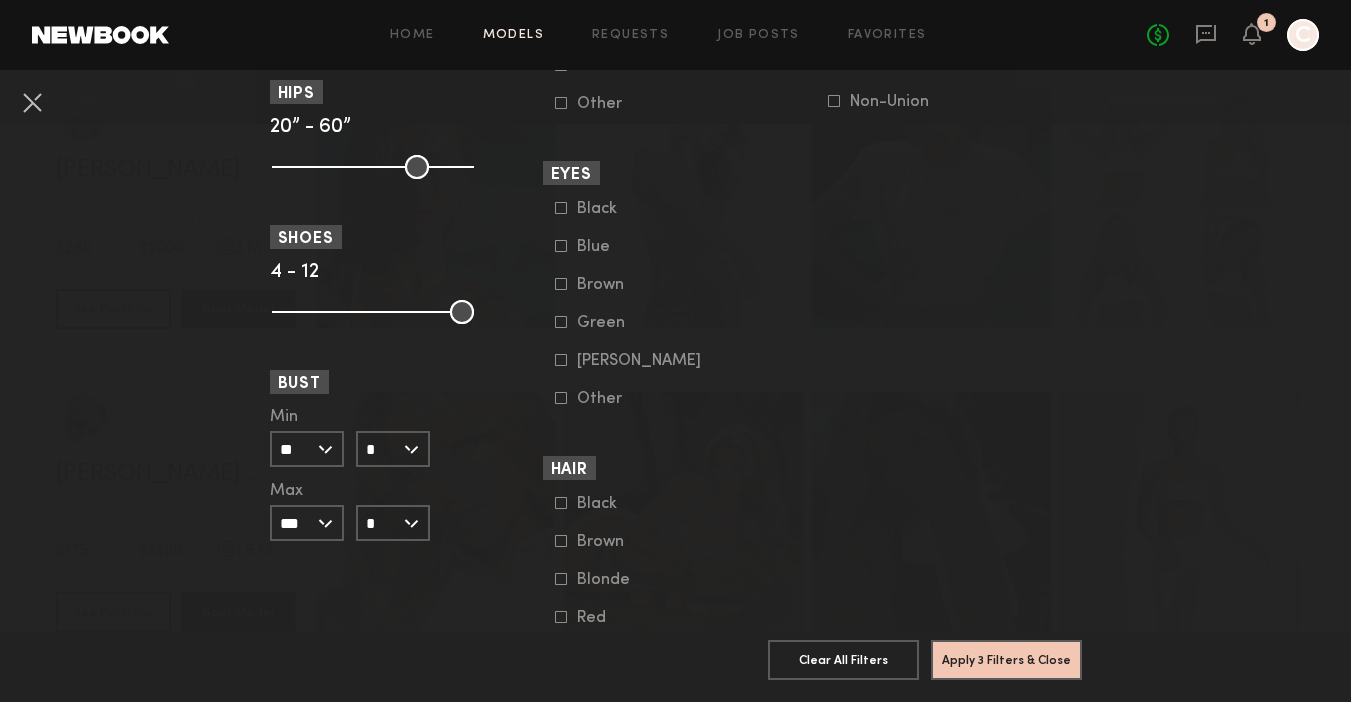 scroll, scrollTop: 1588, scrollLeft: 0, axis: vertical 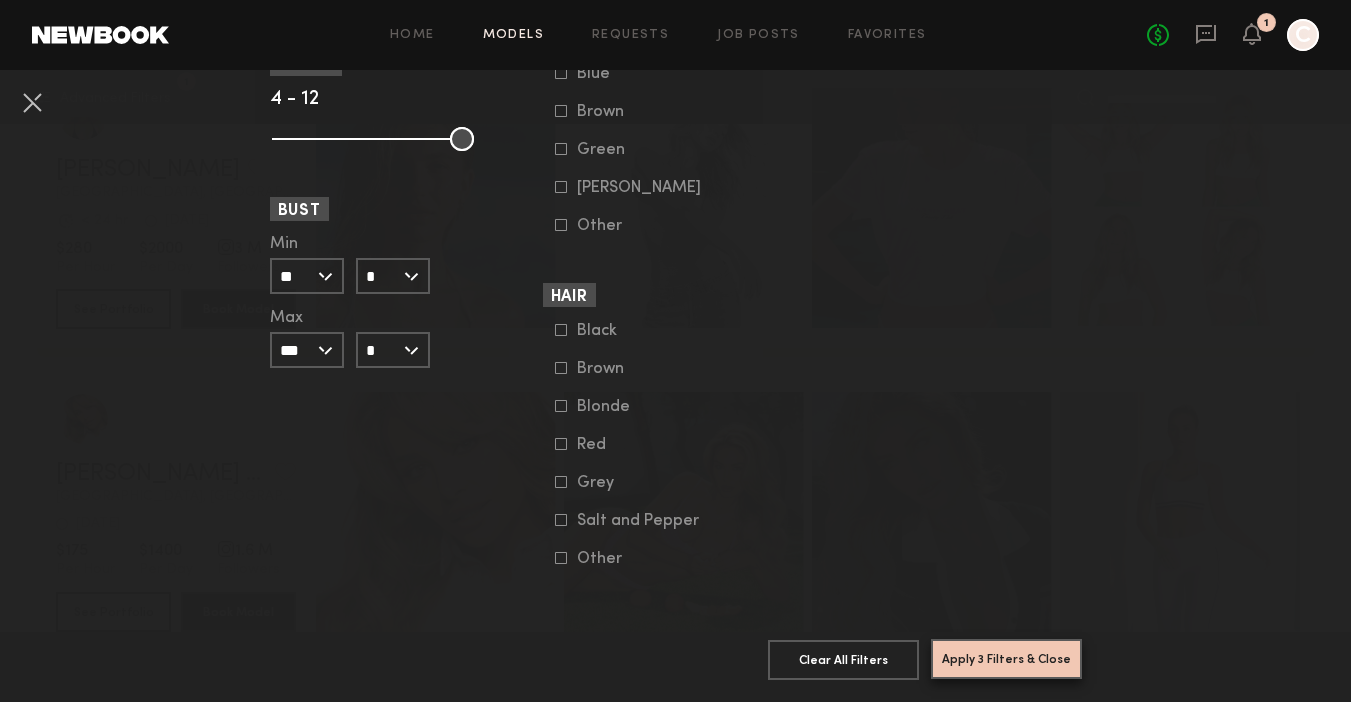 click on "Apply 3 Filters & Close" 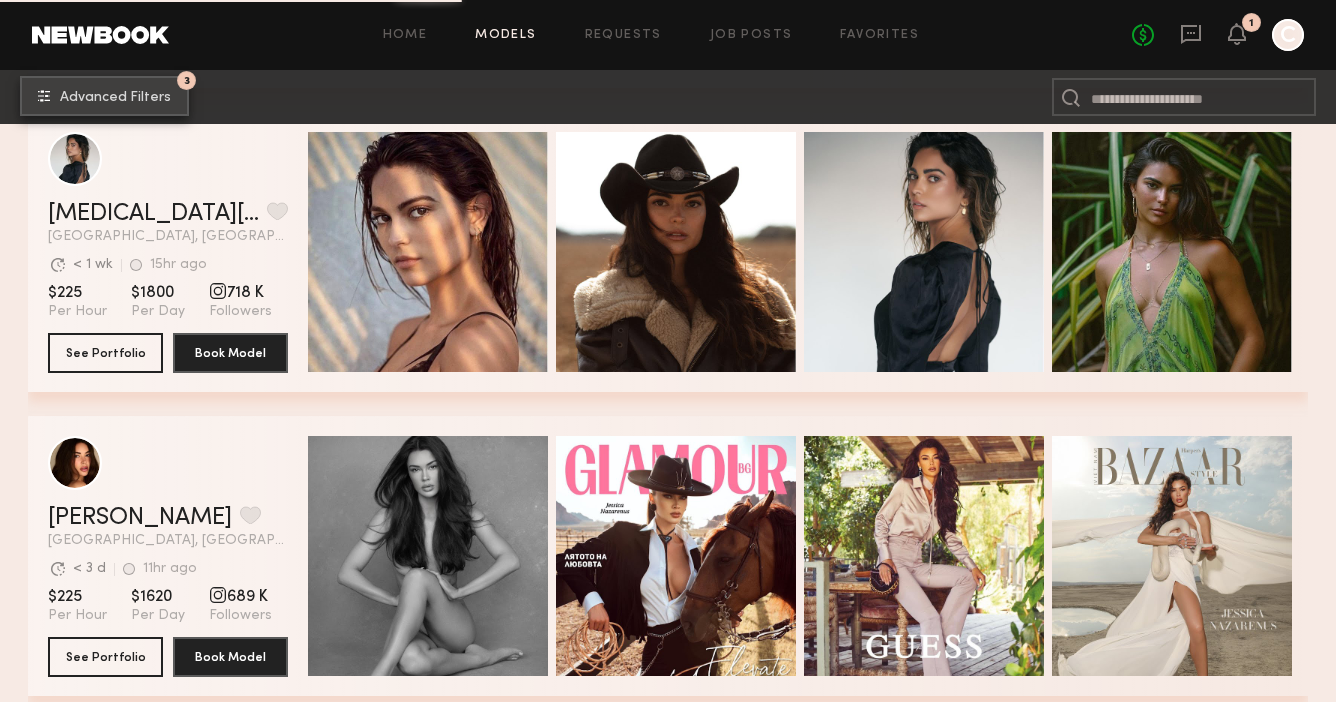 scroll, scrollTop: 2487, scrollLeft: 0, axis: vertical 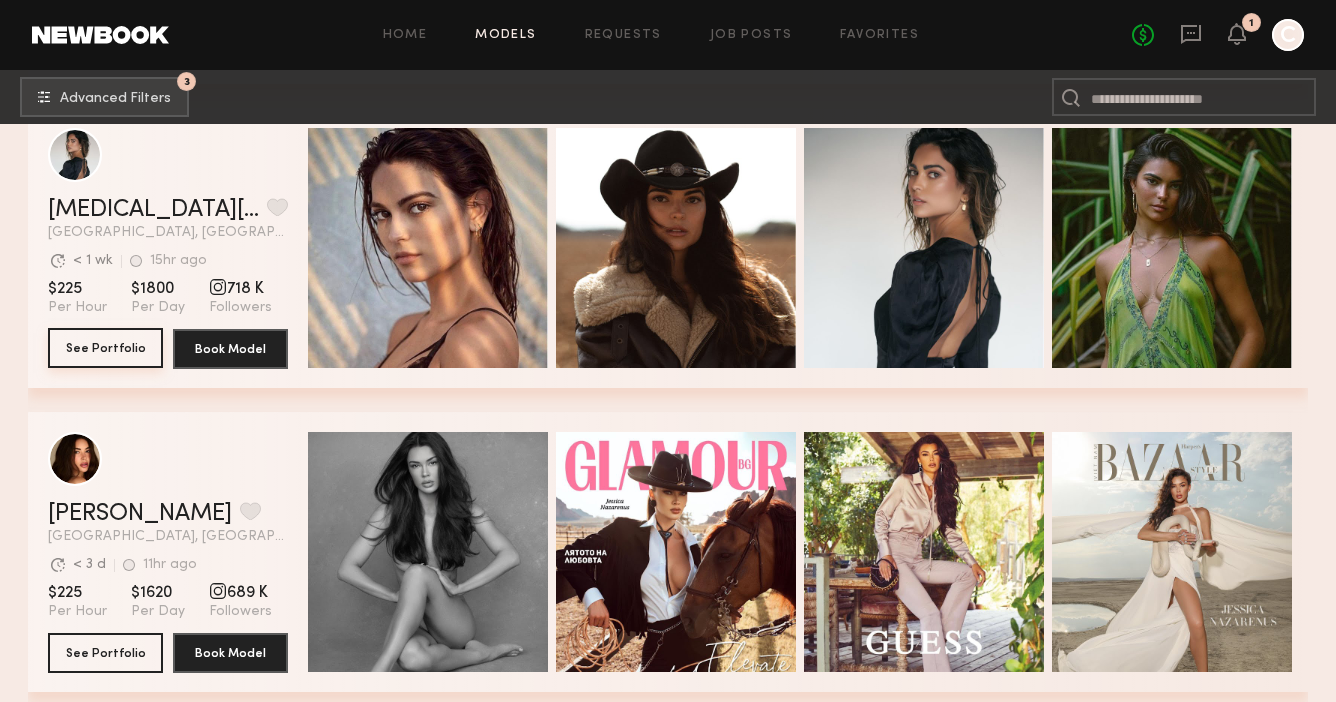 click on "See Portfolio" 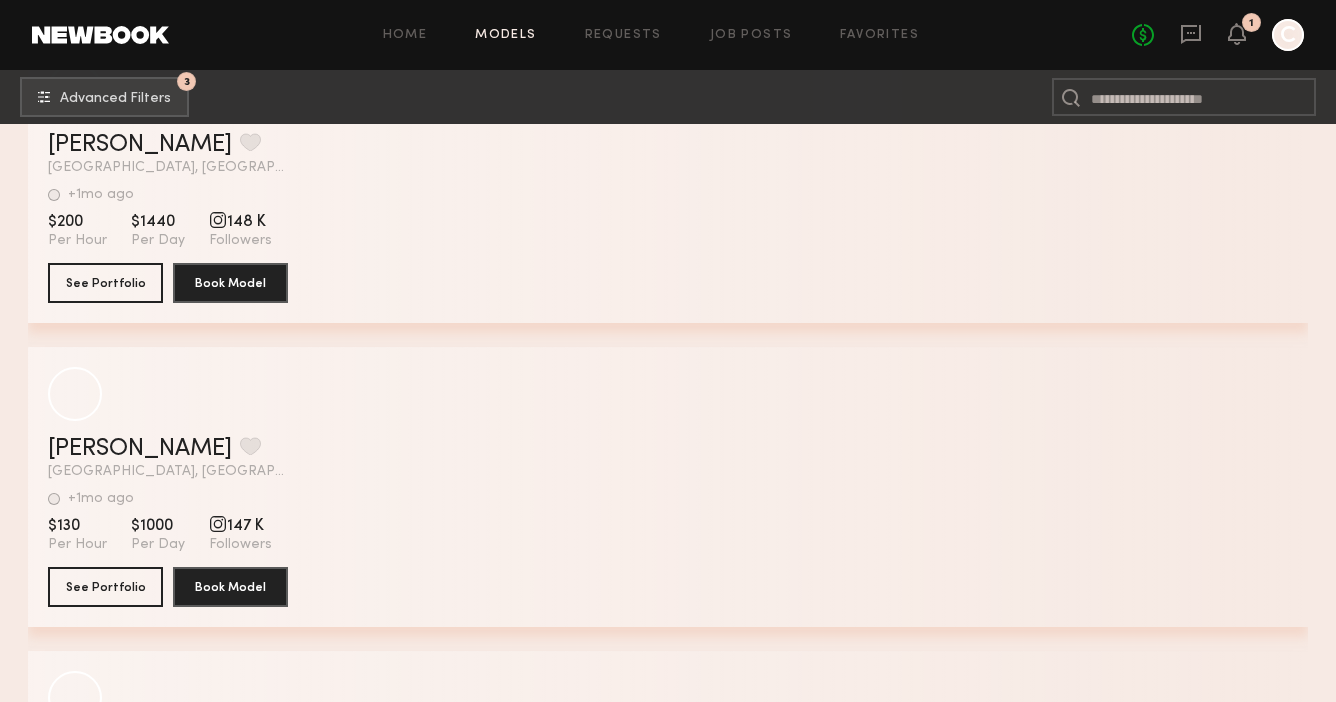 scroll, scrollTop: 11378, scrollLeft: 0, axis: vertical 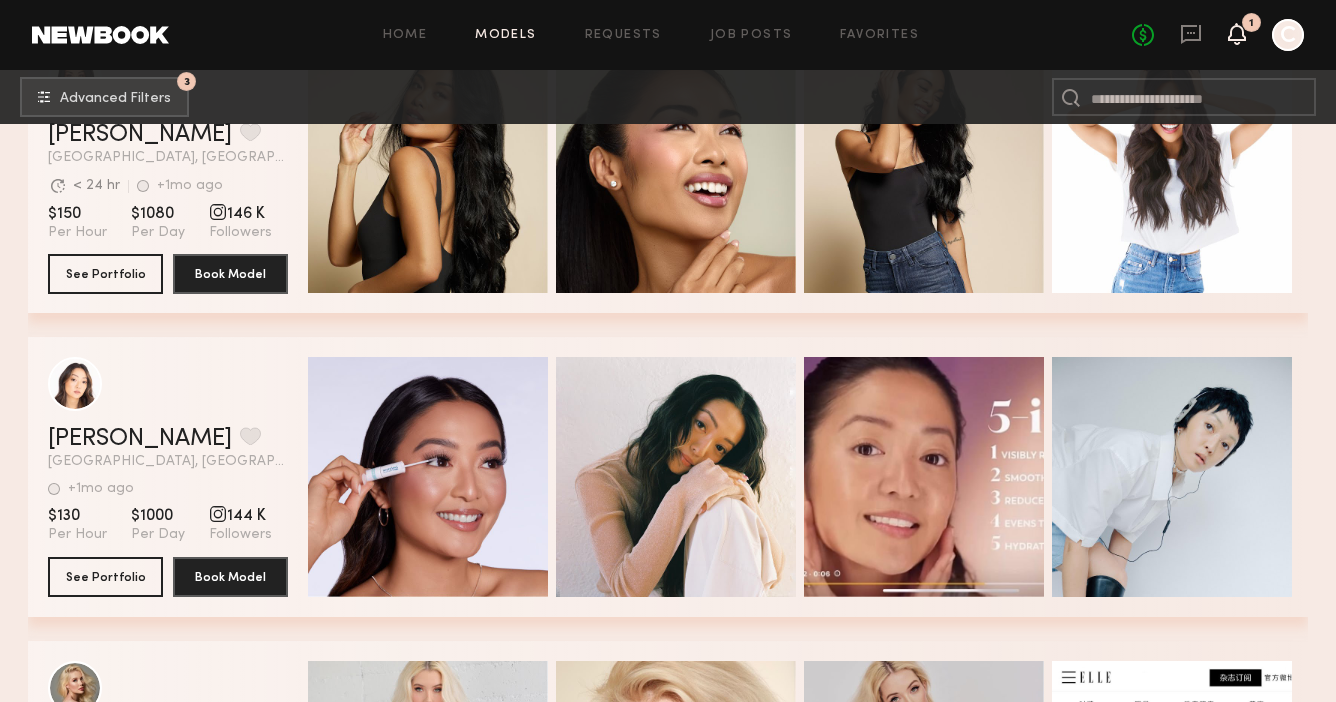 click 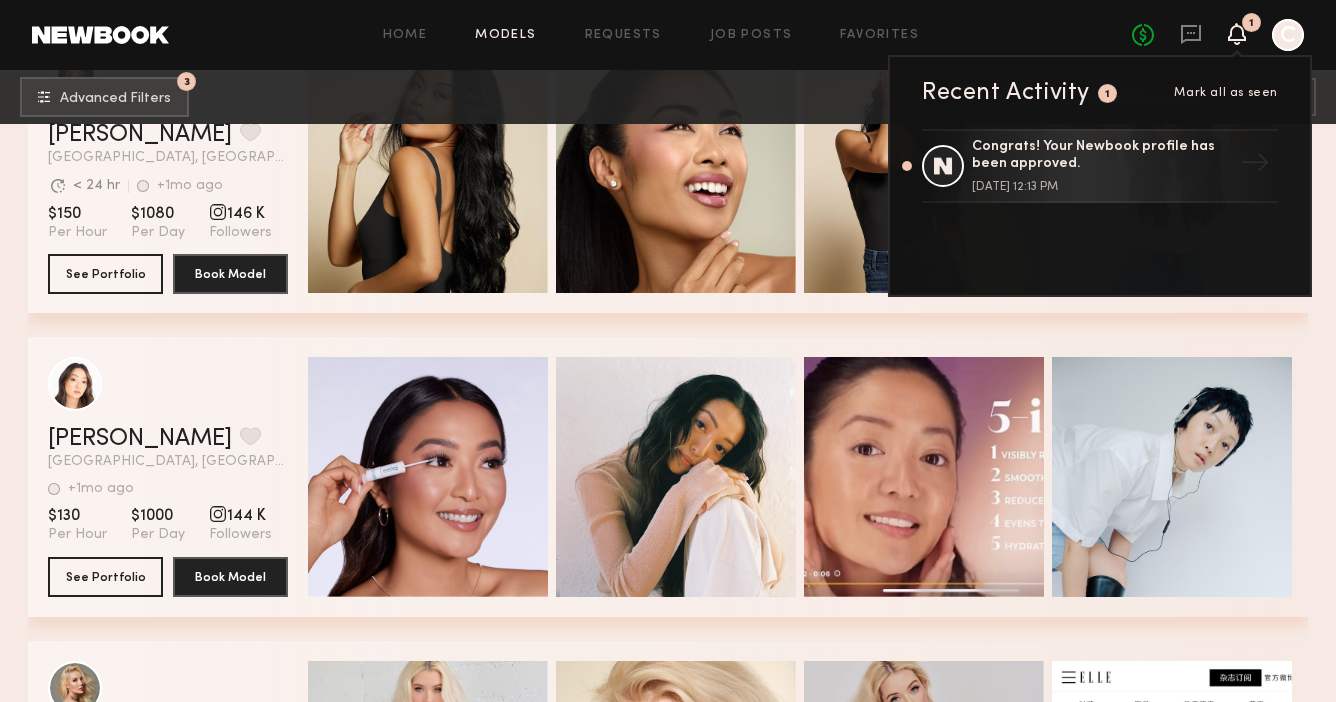 click 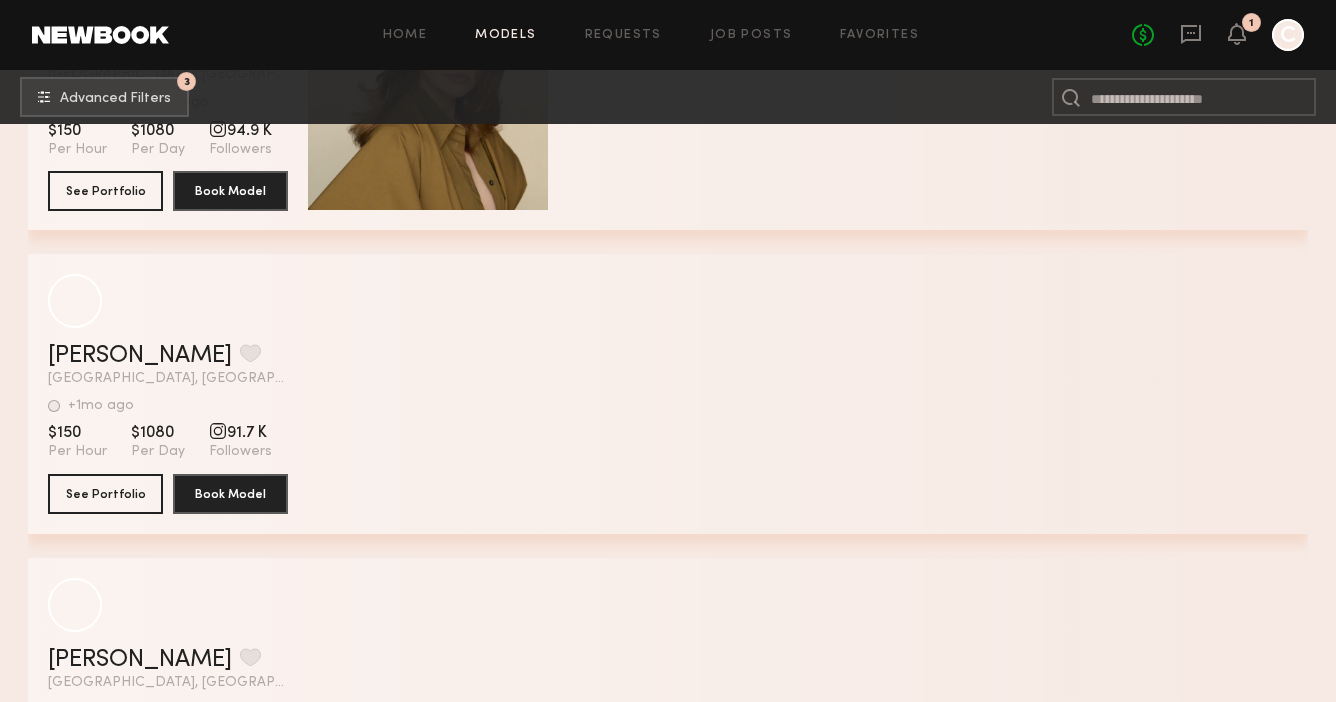 scroll, scrollTop: 22108, scrollLeft: 0, axis: vertical 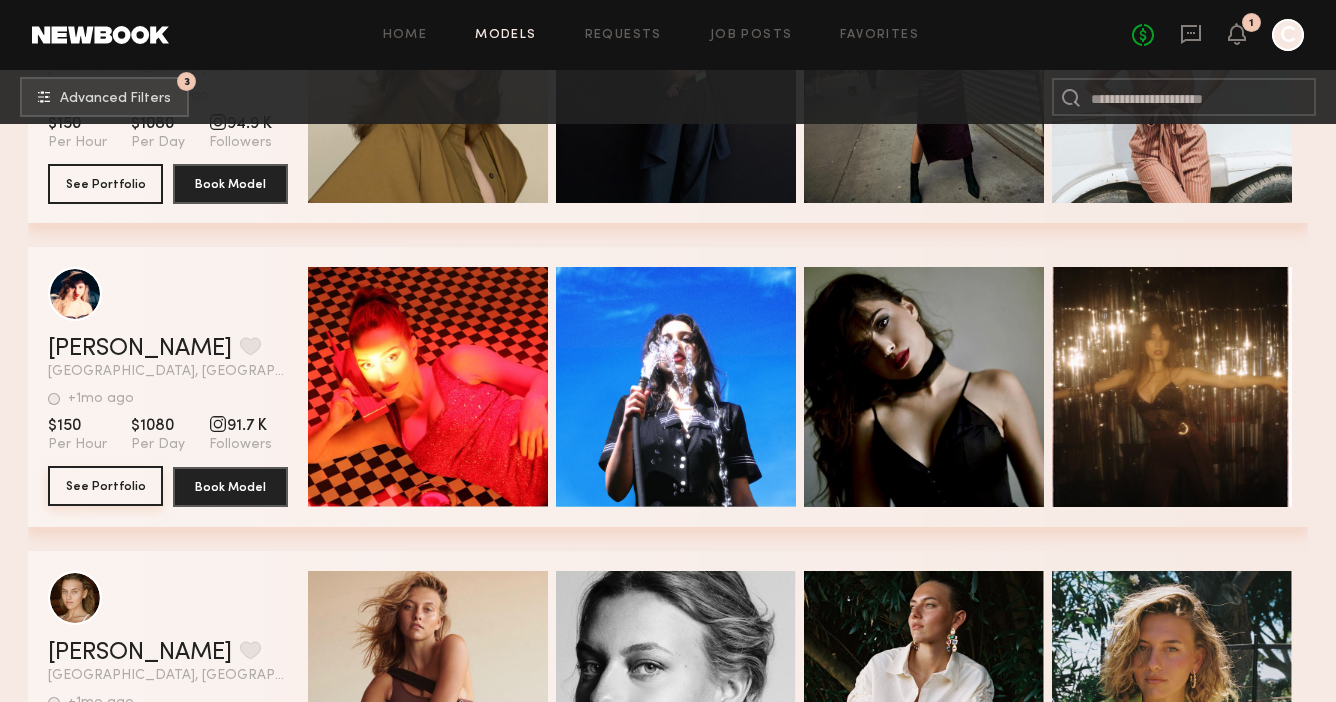 click on "See Portfolio" 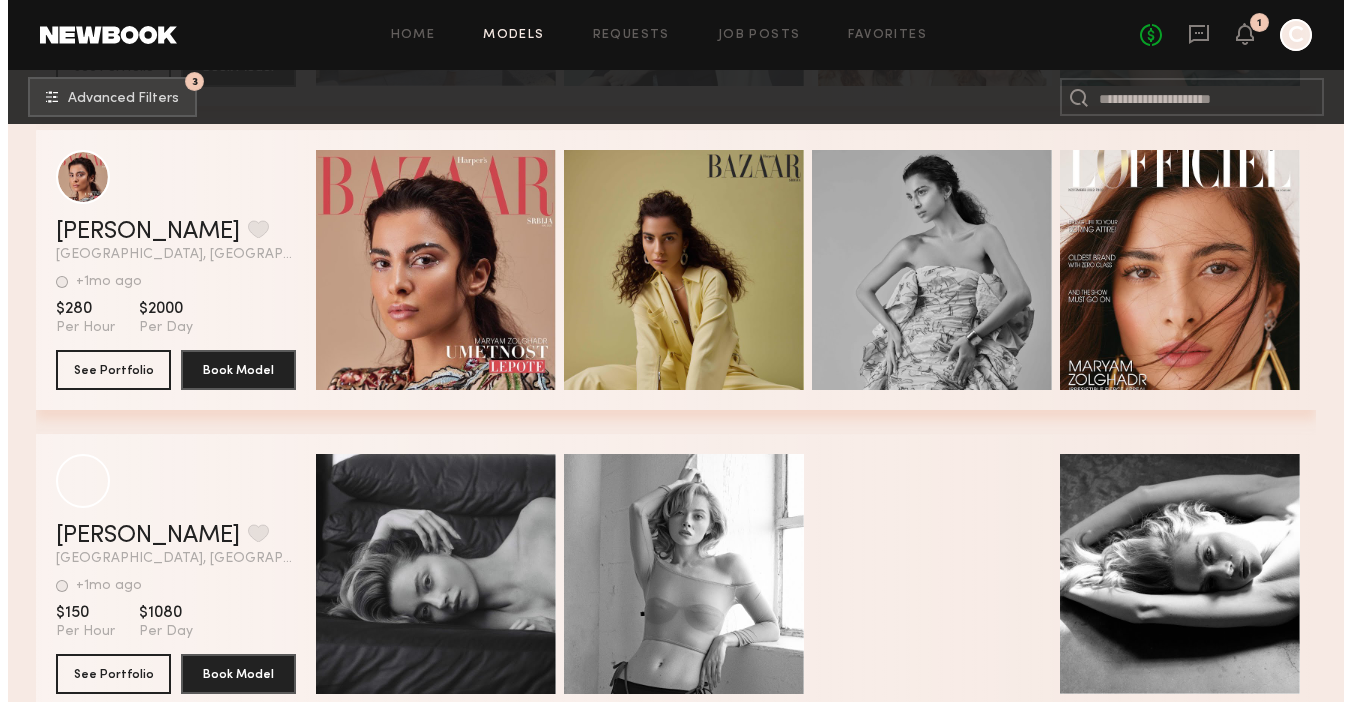 scroll, scrollTop: 44122, scrollLeft: 0, axis: vertical 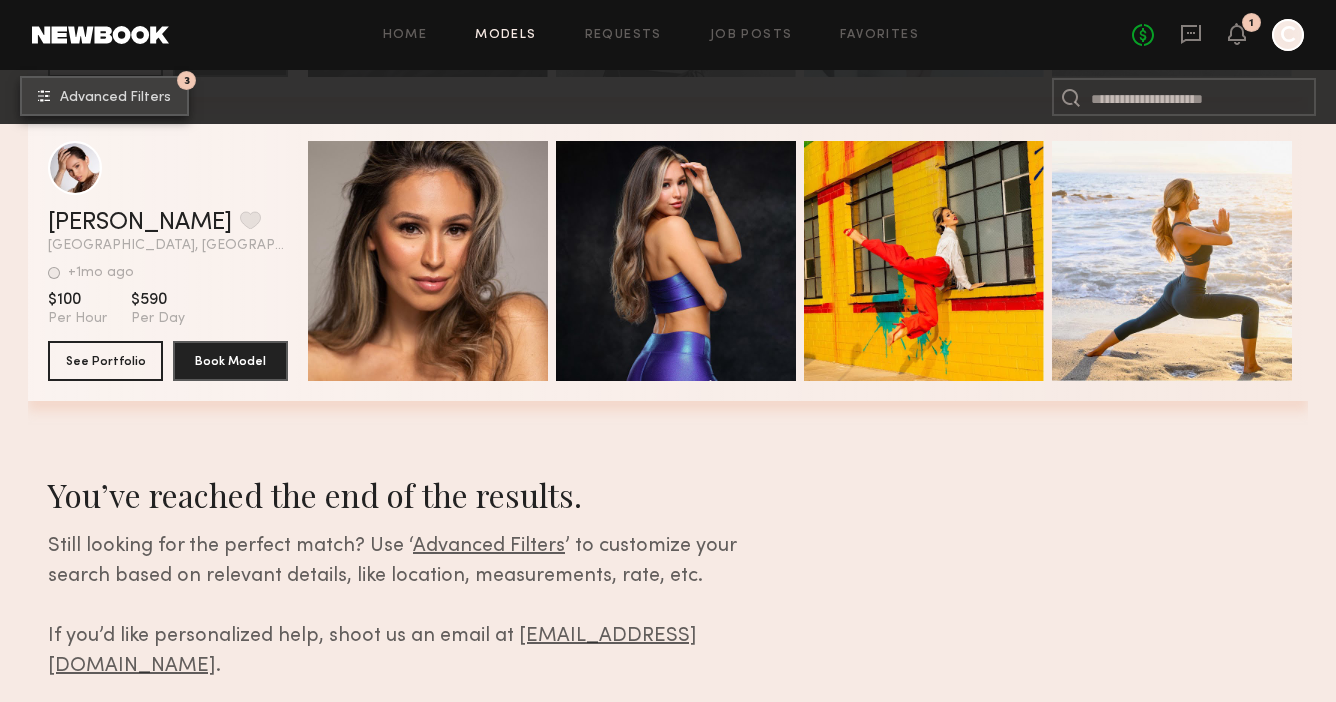 click on "3 Advanced Filters" 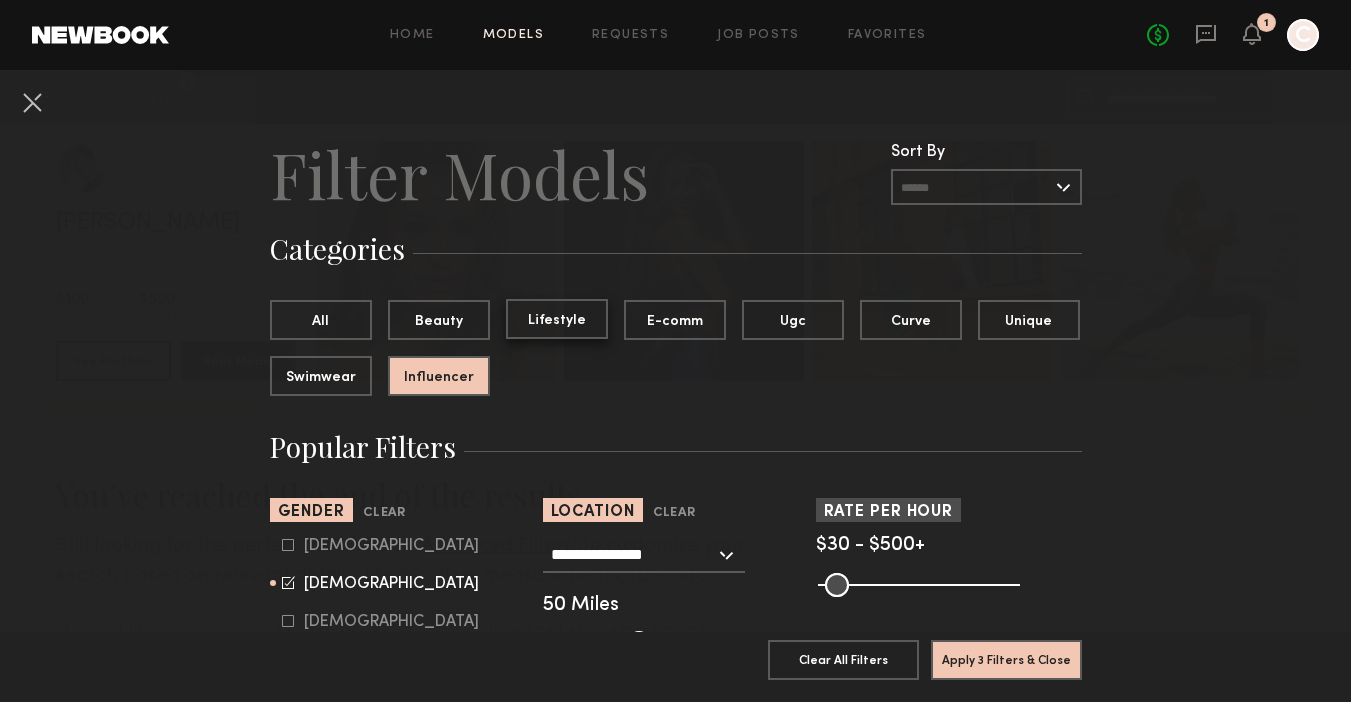 click on "Lifestyle" 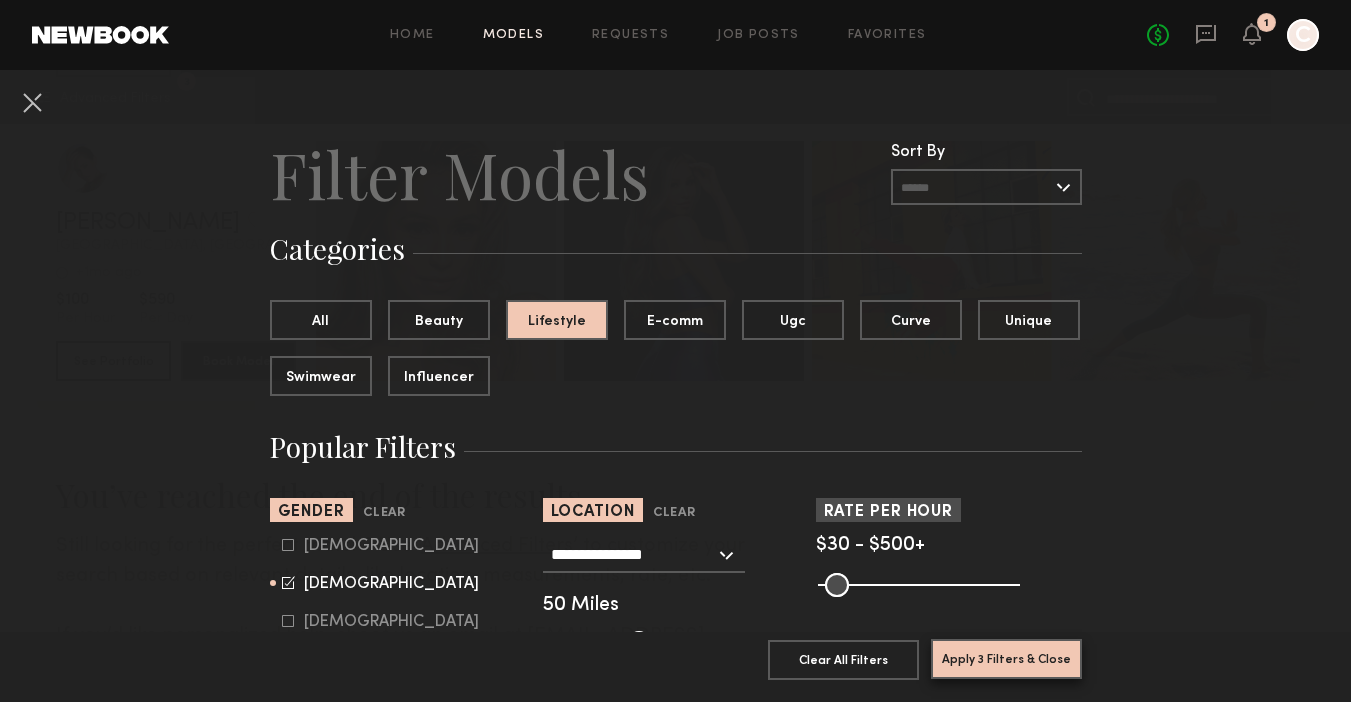 click on "Apply 3 Filters & Close" 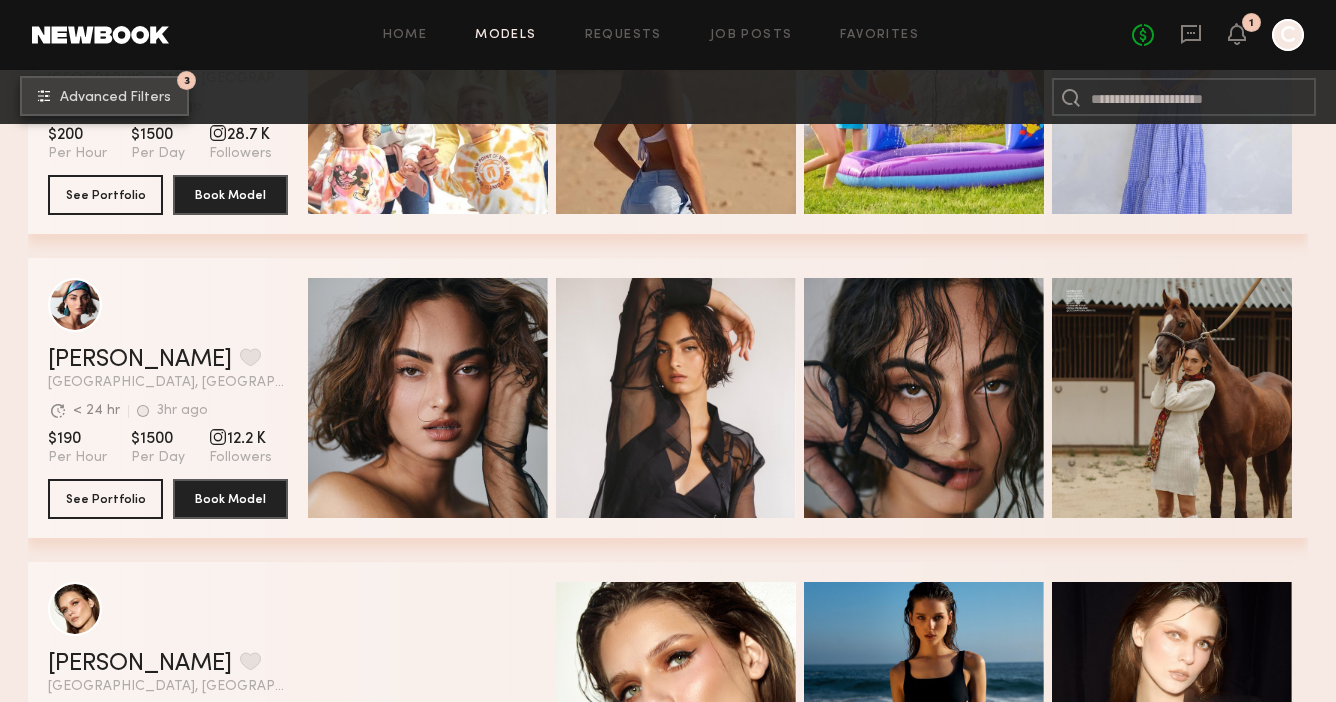 scroll, scrollTop: 523, scrollLeft: 0, axis: vertical 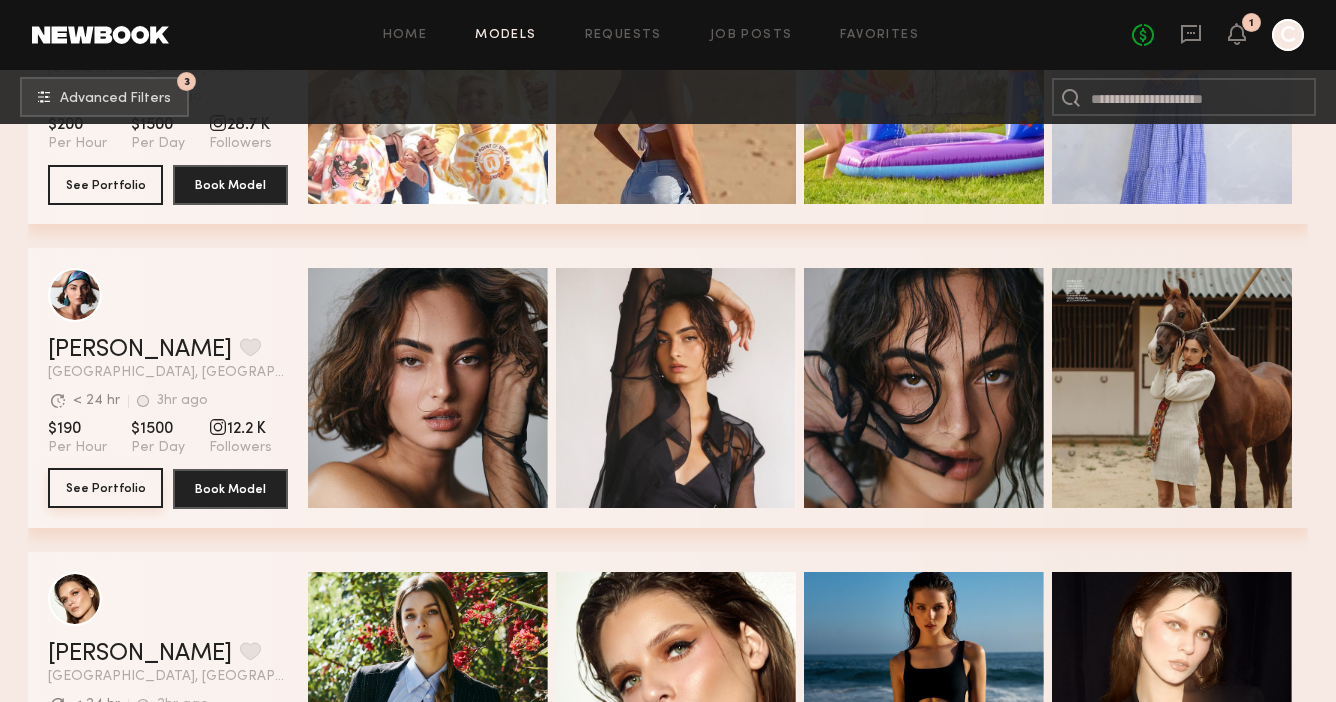 click on "See Portfolio" 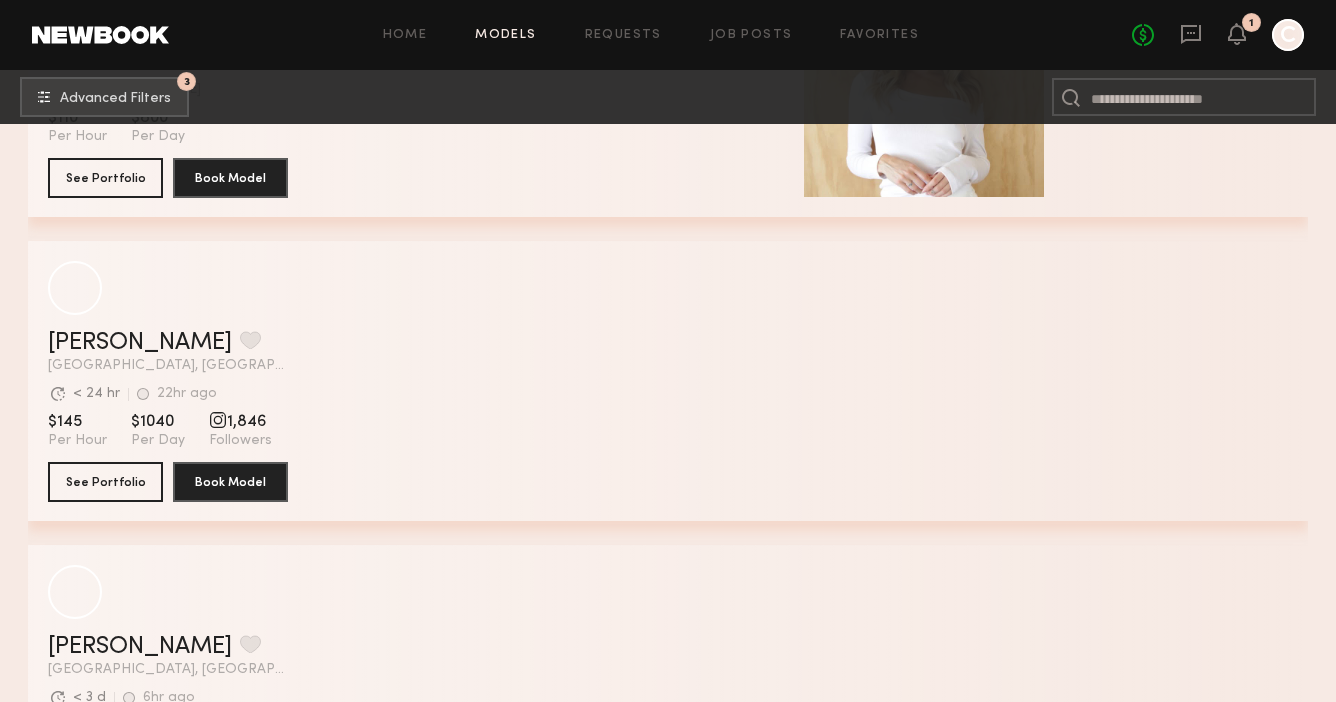 scroll, scrollTop: 12490, scrollLeft: 0, axis: vertical 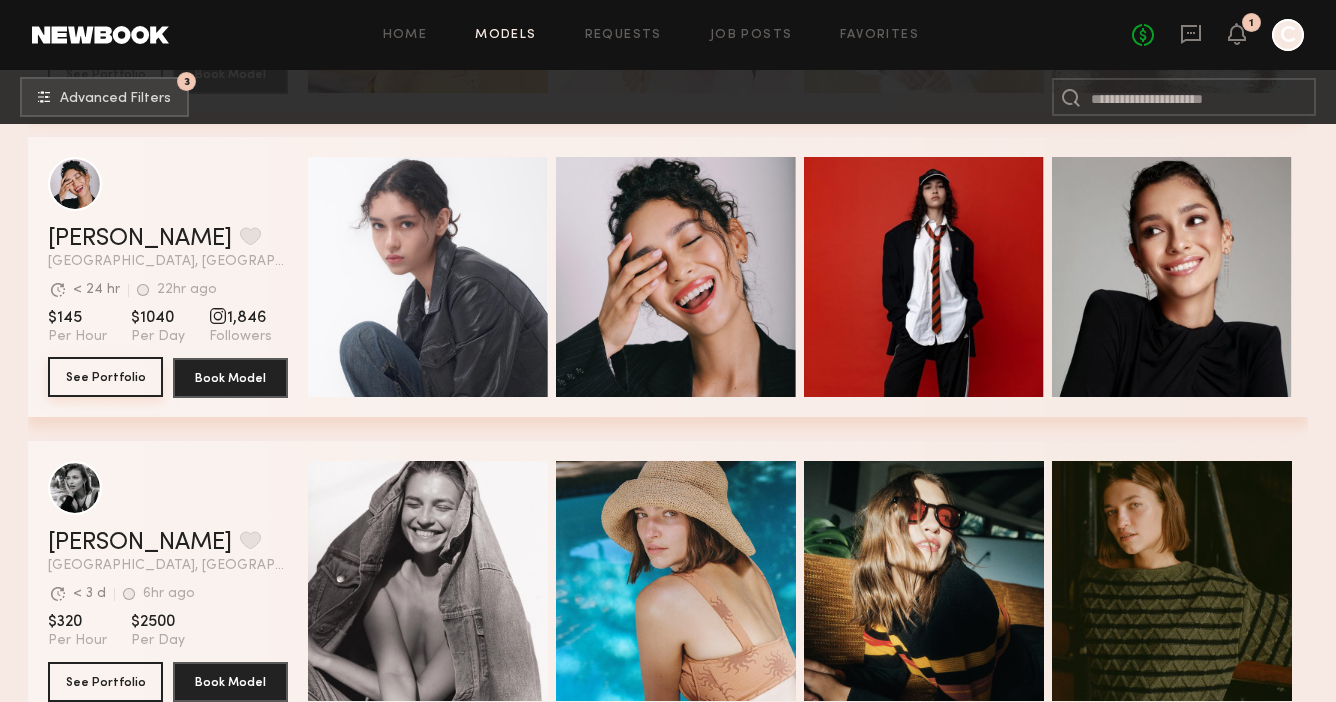 click on "See Portfolio" 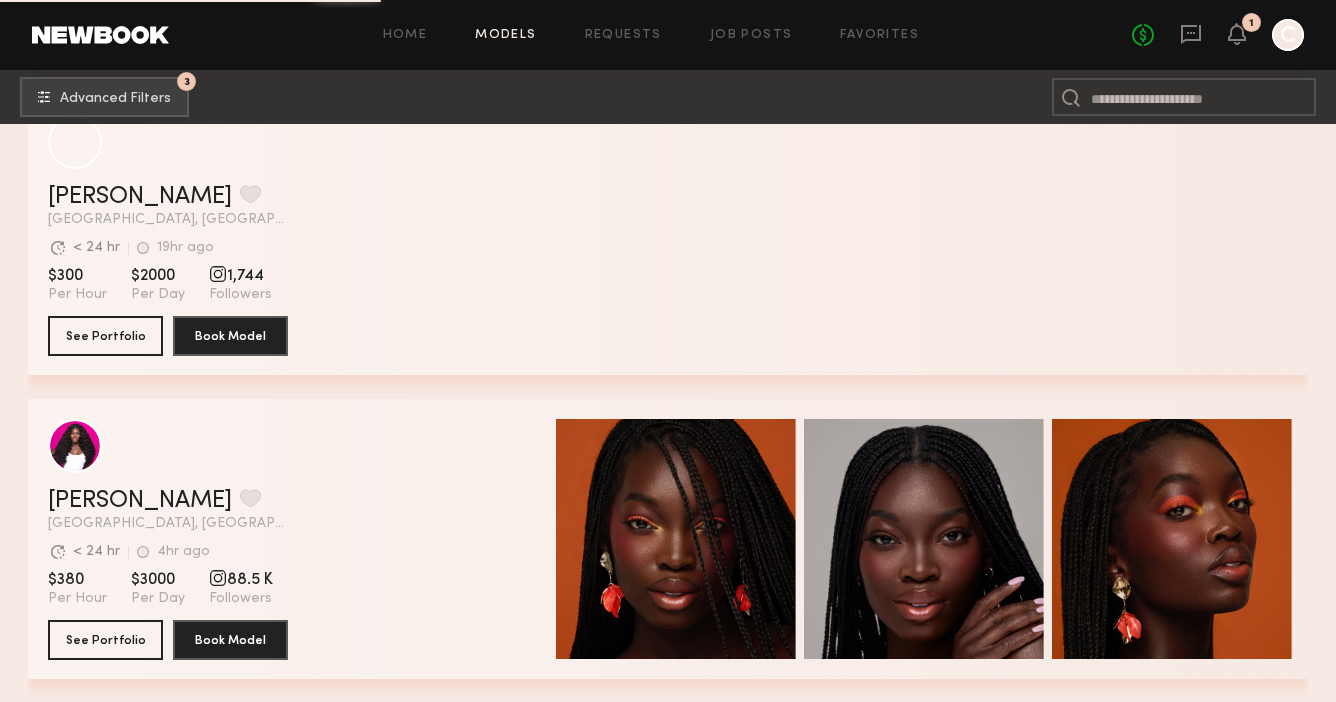 scroll, scrollTop: 36296, scrollLeft: 0, axis: vertical 